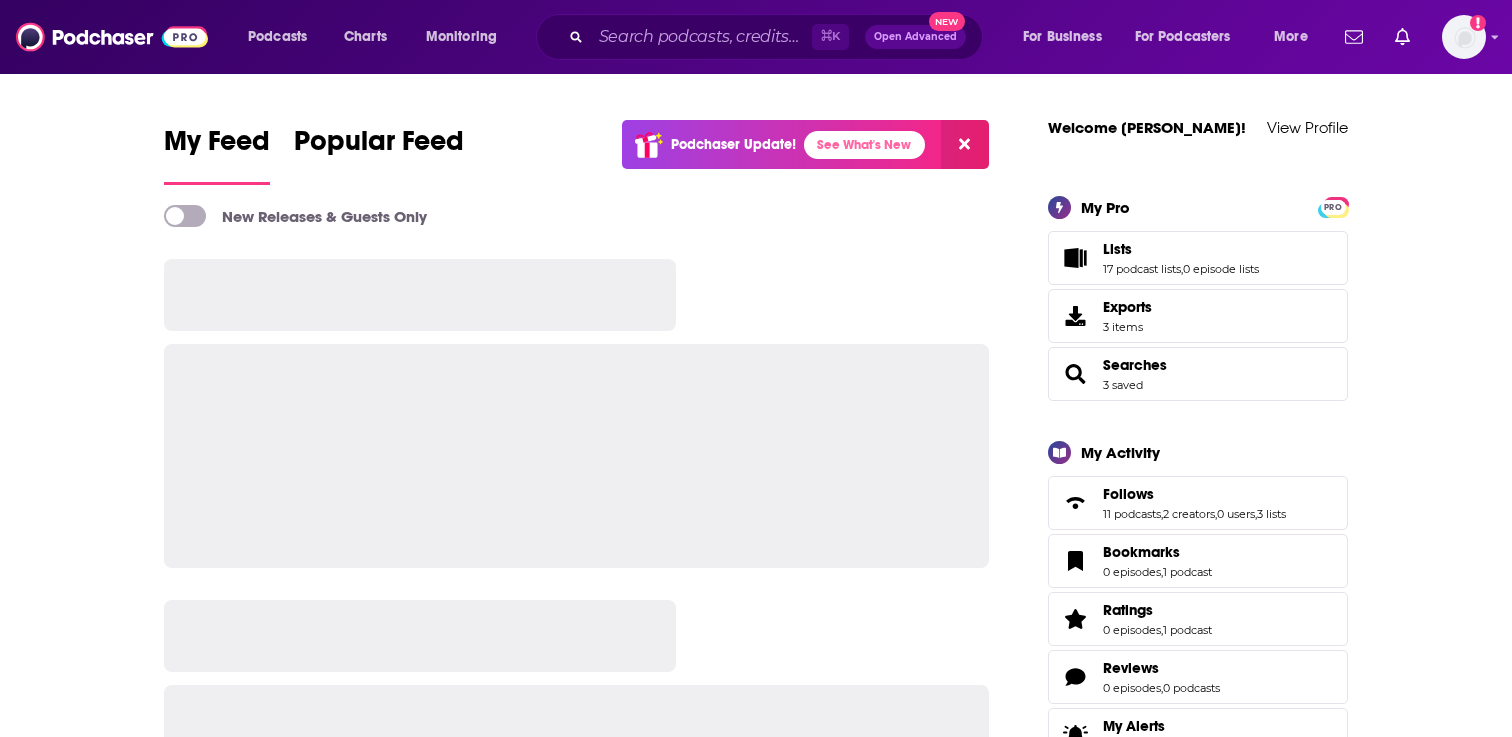 scroll, scrollTop: 0, scrollLeft: 0, axis: both 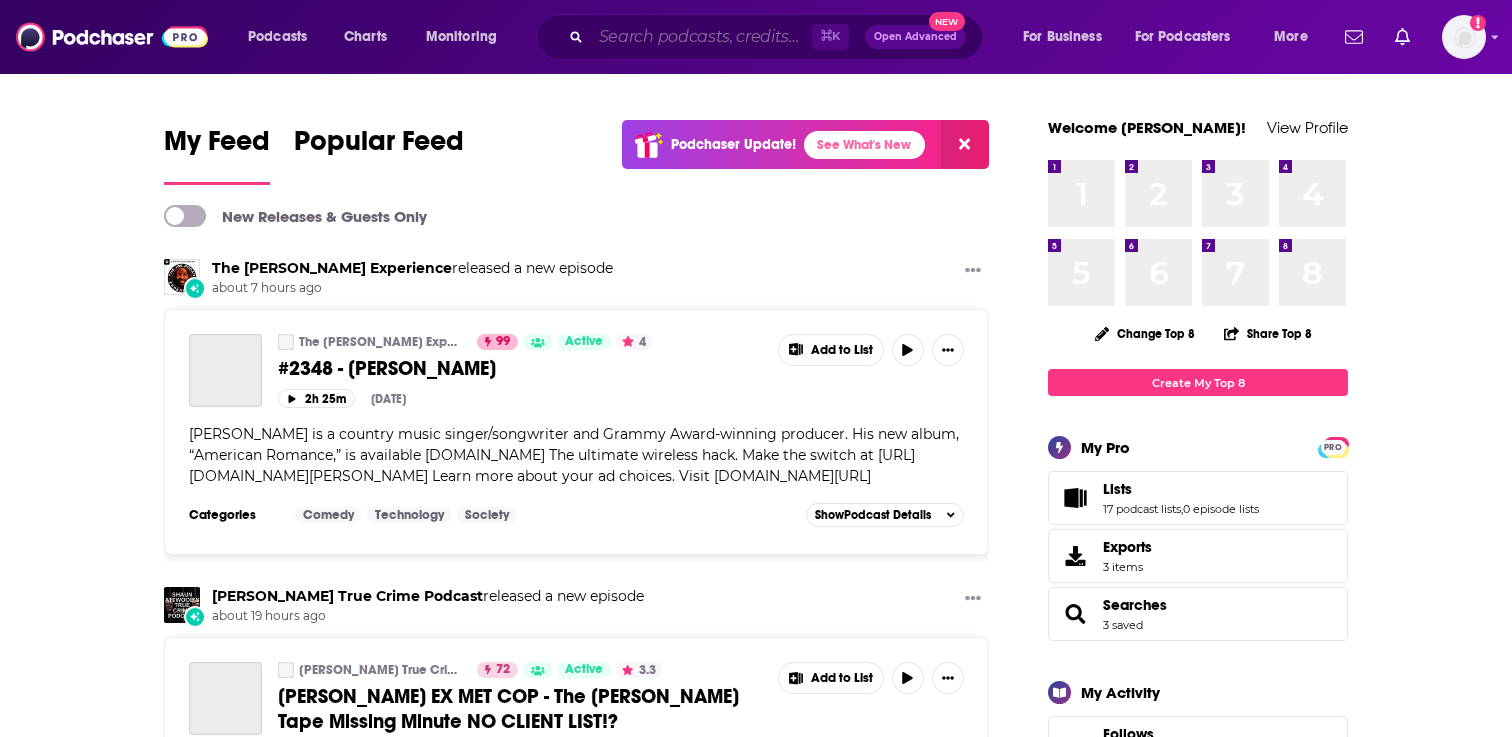 click at bounding box center (701, 37) 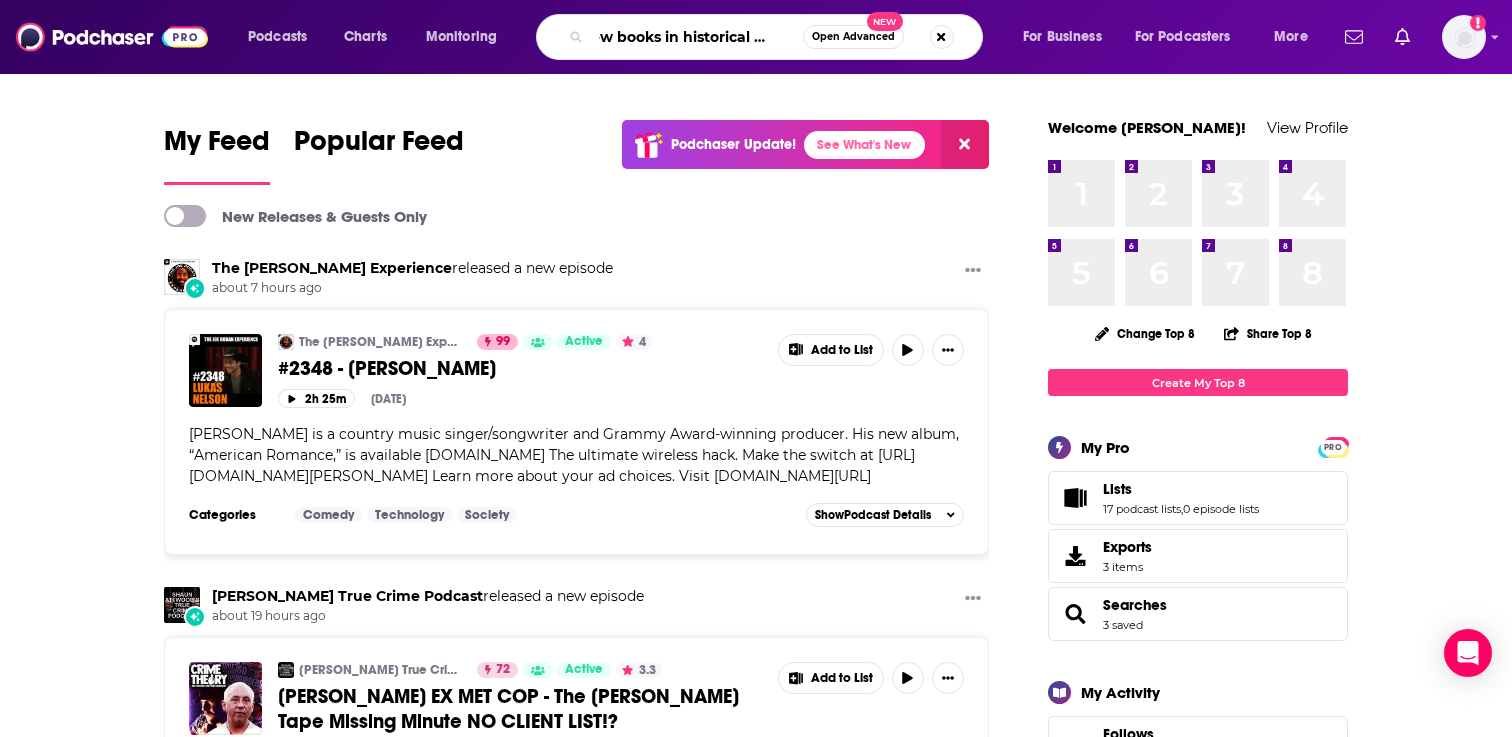 scroll, scrollTop: 0, scrollLeft: 27, axis: horizontal 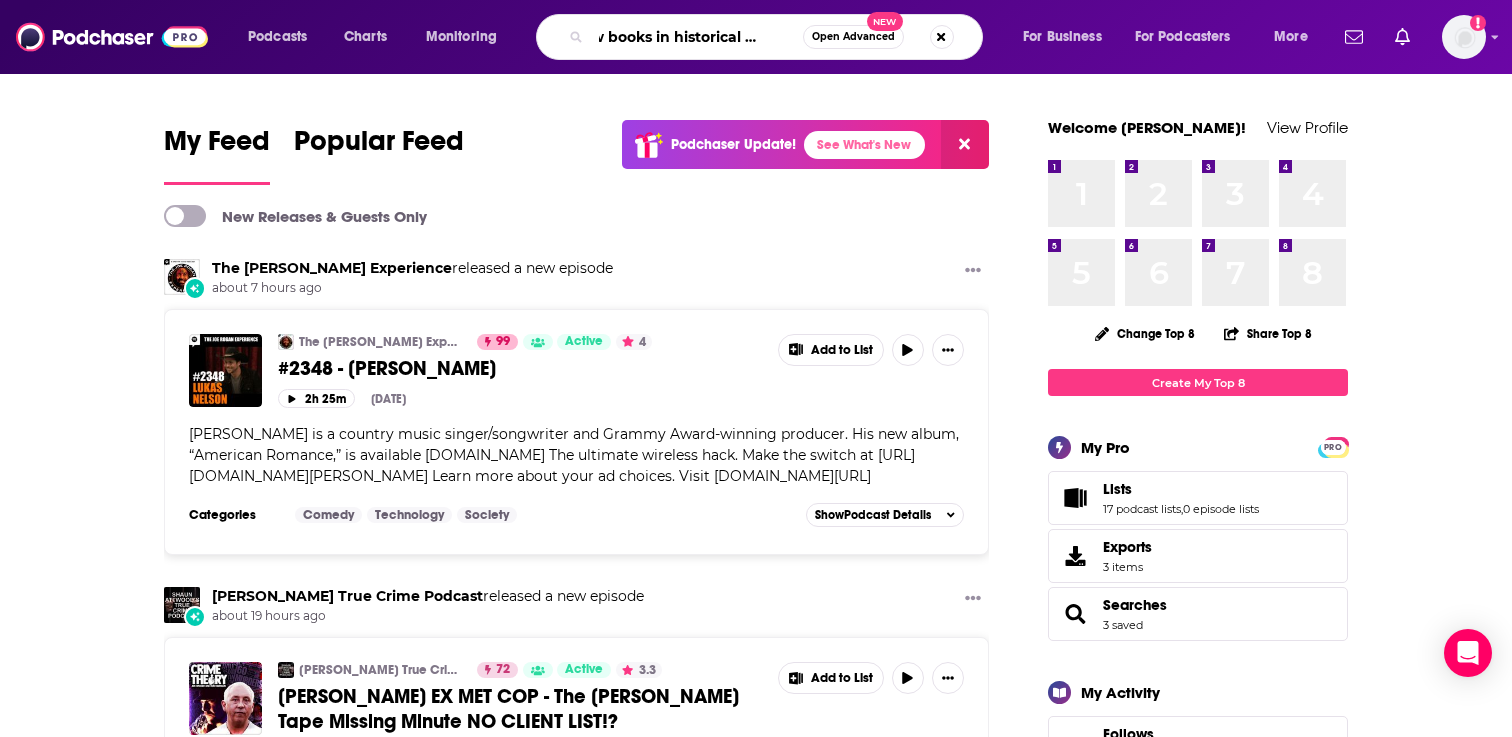 type on "new books in historical fiction" 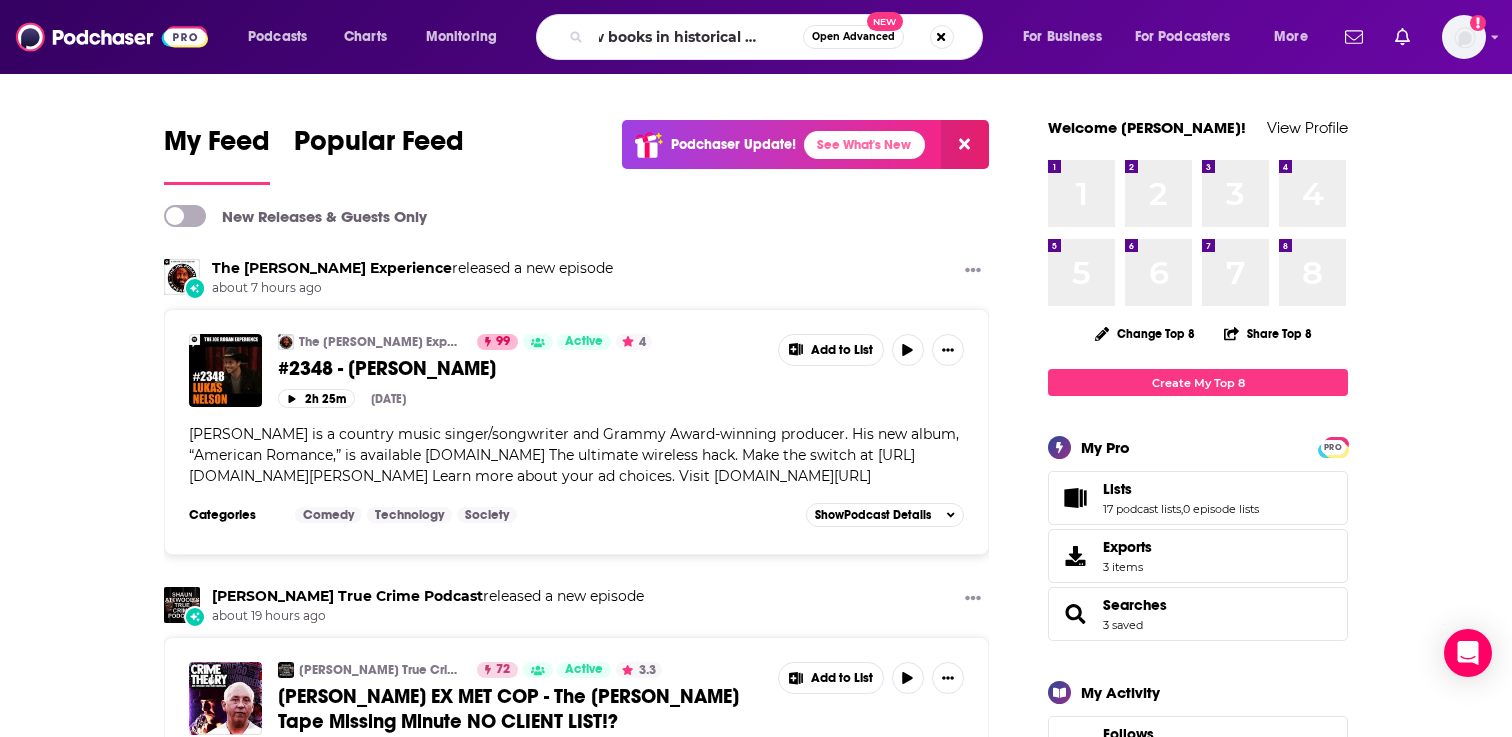 scroll, scrollTop: 0, scrollLeft: 0, axis: both 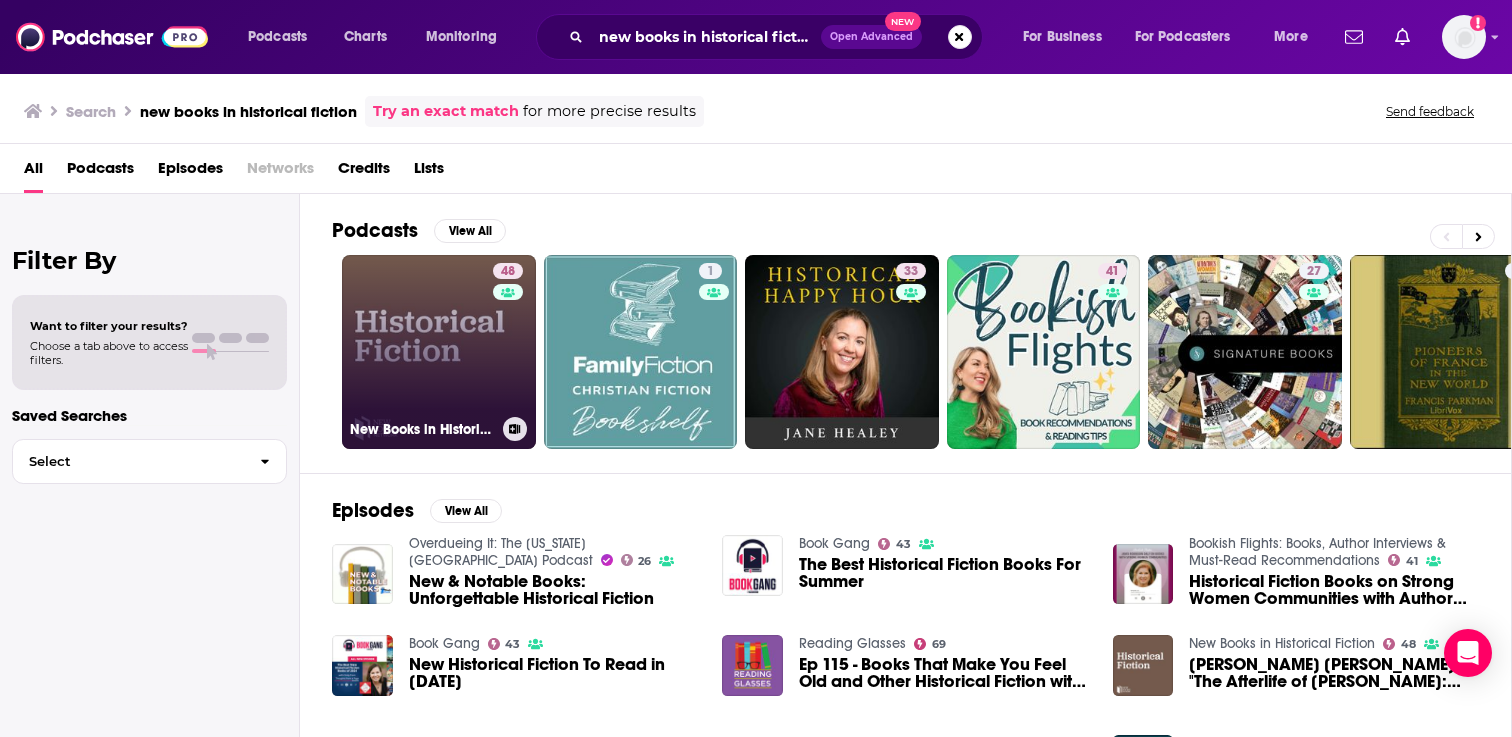 click on "48 New Books in Historical Fiction" at bounding box center (439, 352) 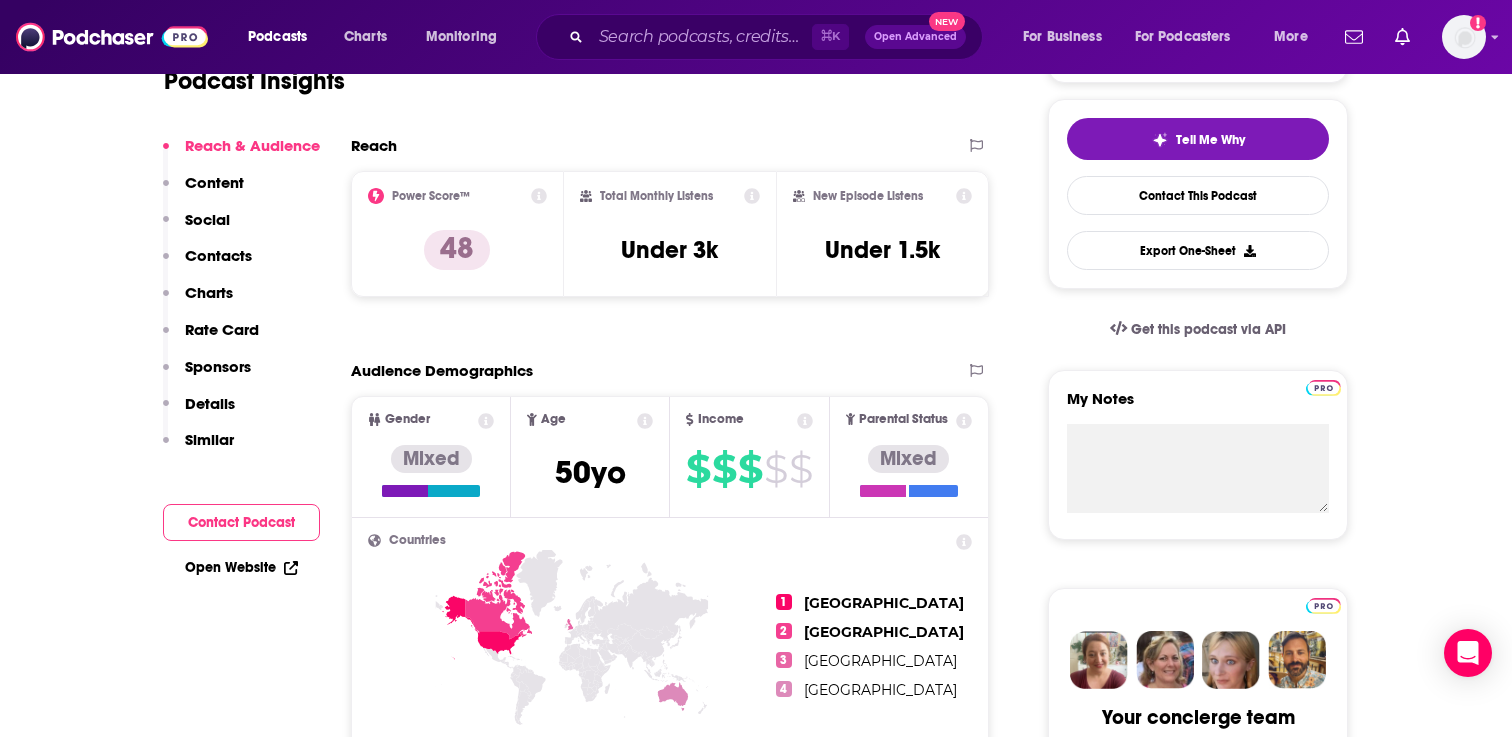 scroll, scrollTop: 0, scrollLeft: 0, axis: both 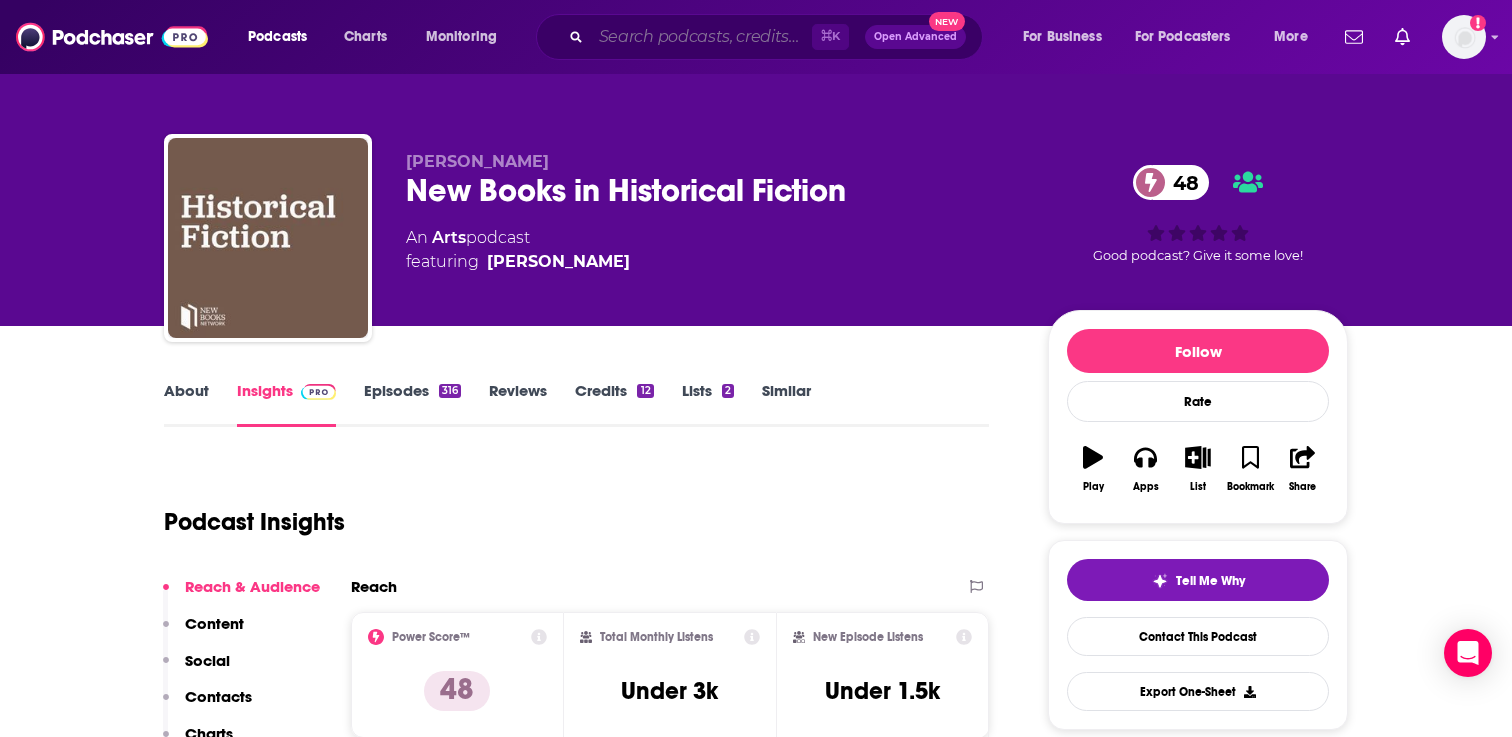 click at bounding box center (701, 37) 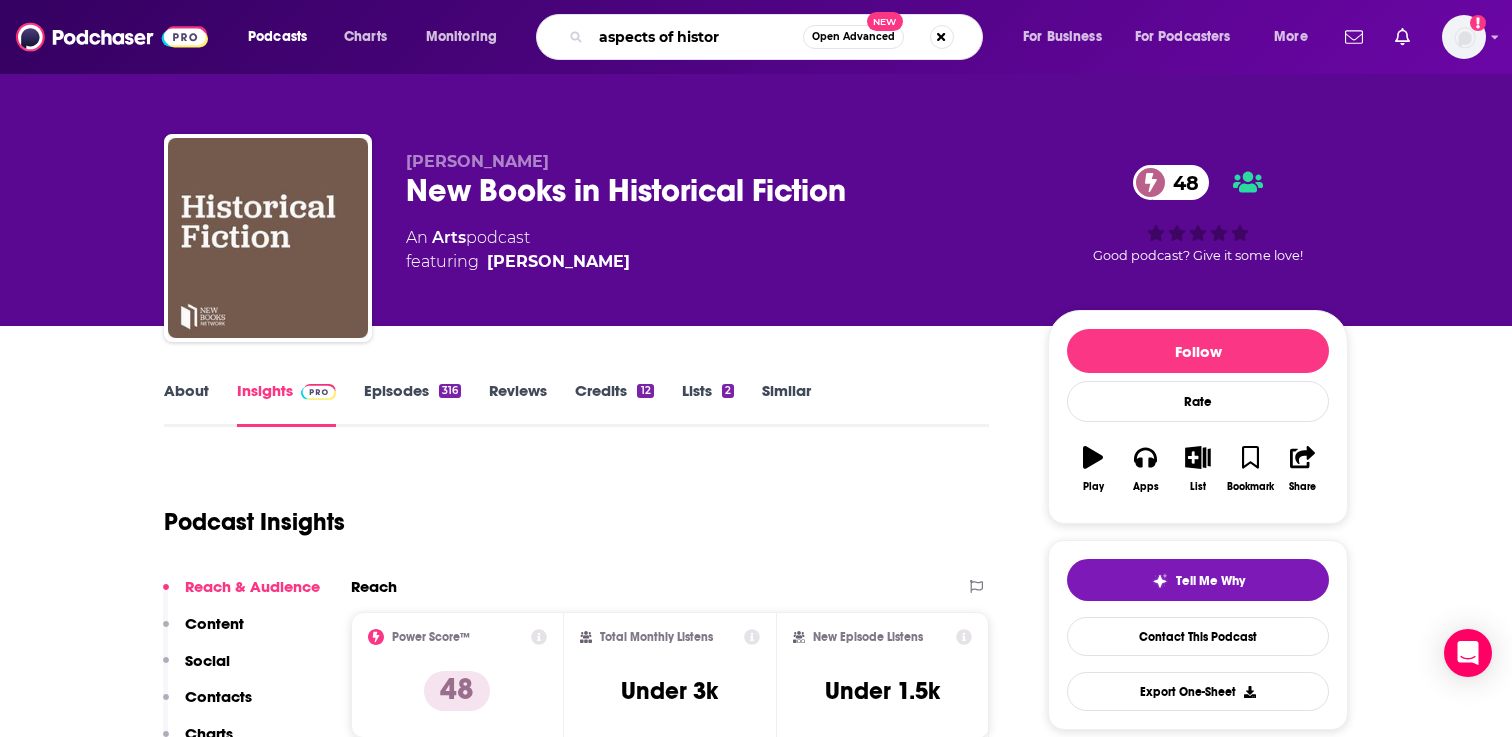 type on "aspects of history" 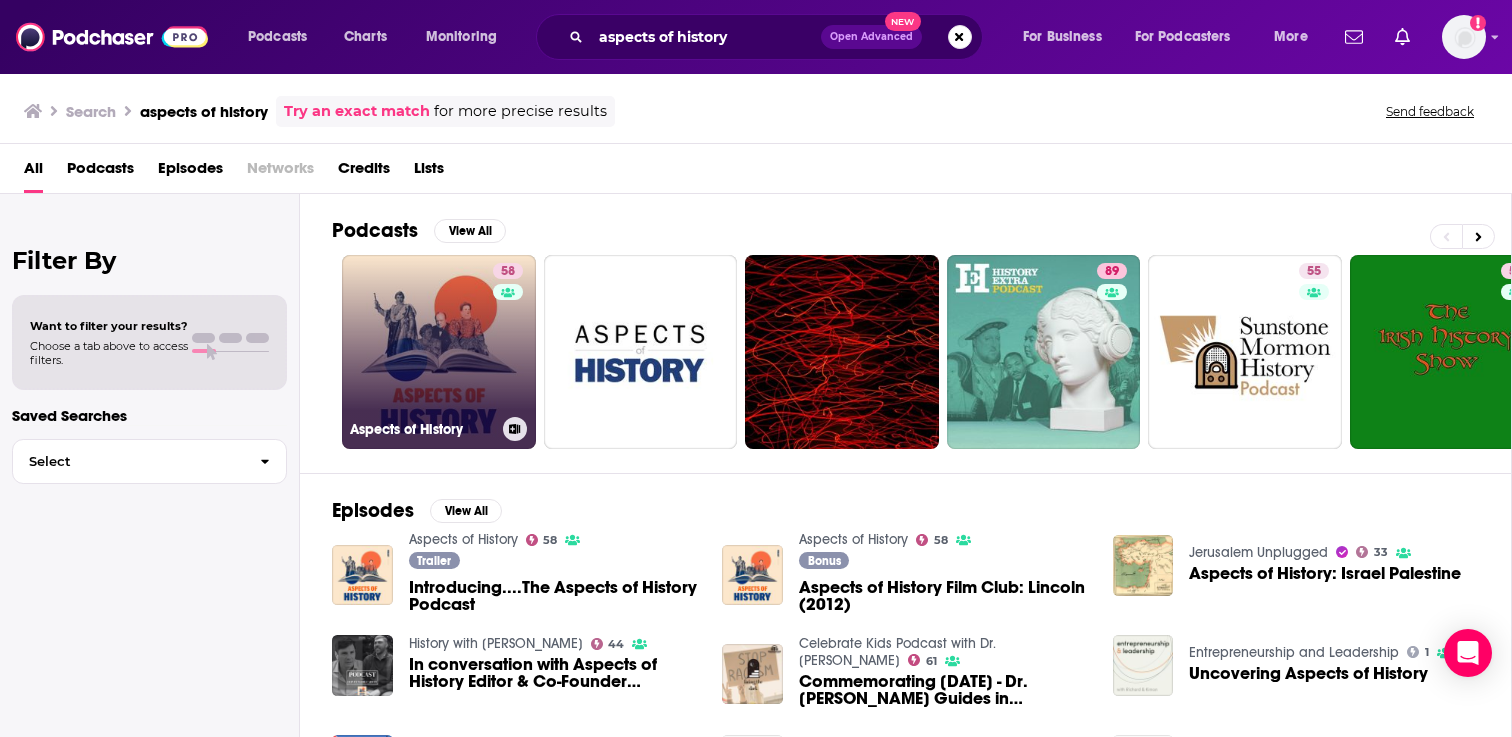 click on "58 Aspects of History" at bounding box center (439, 352) 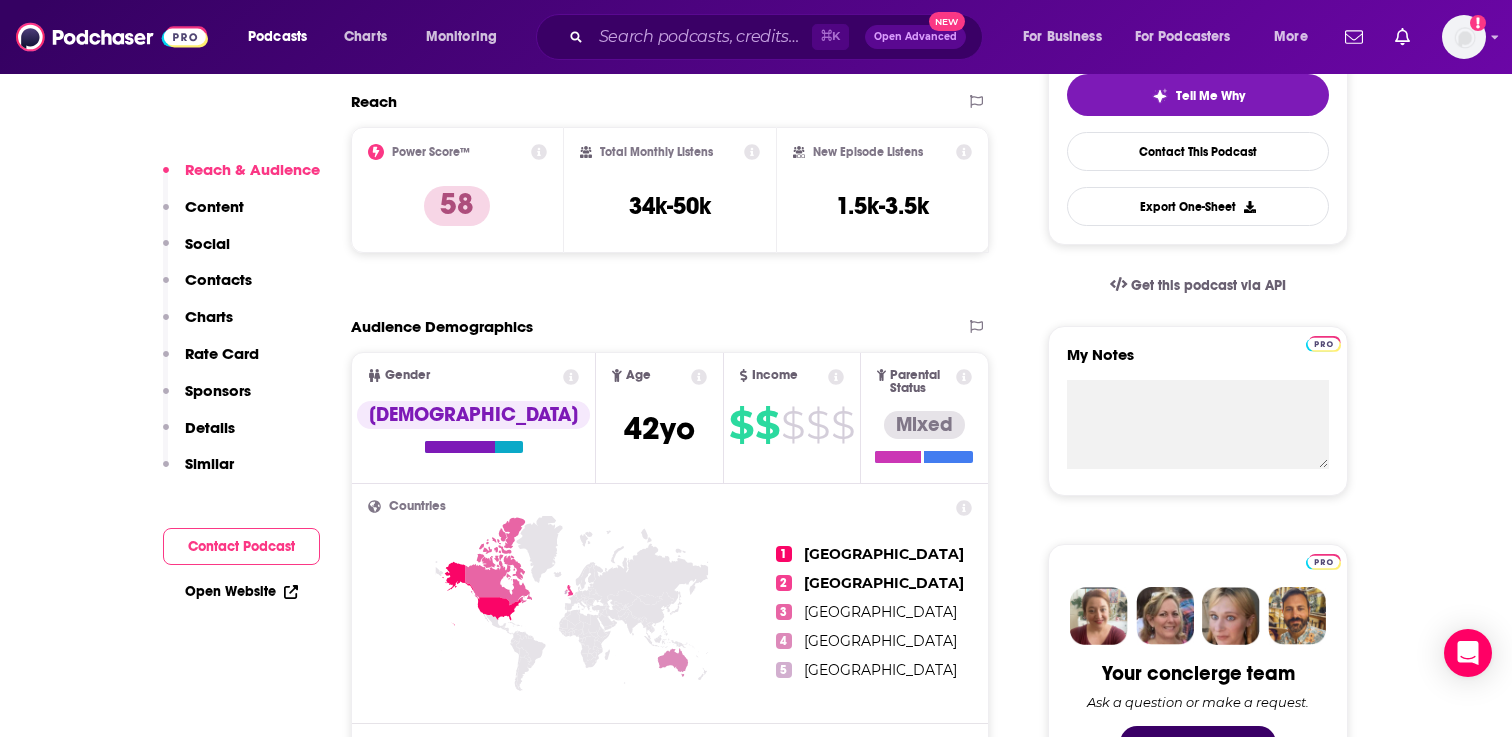 scroll, scrollTop: 678, scrollLeft: 0, axis: vertical 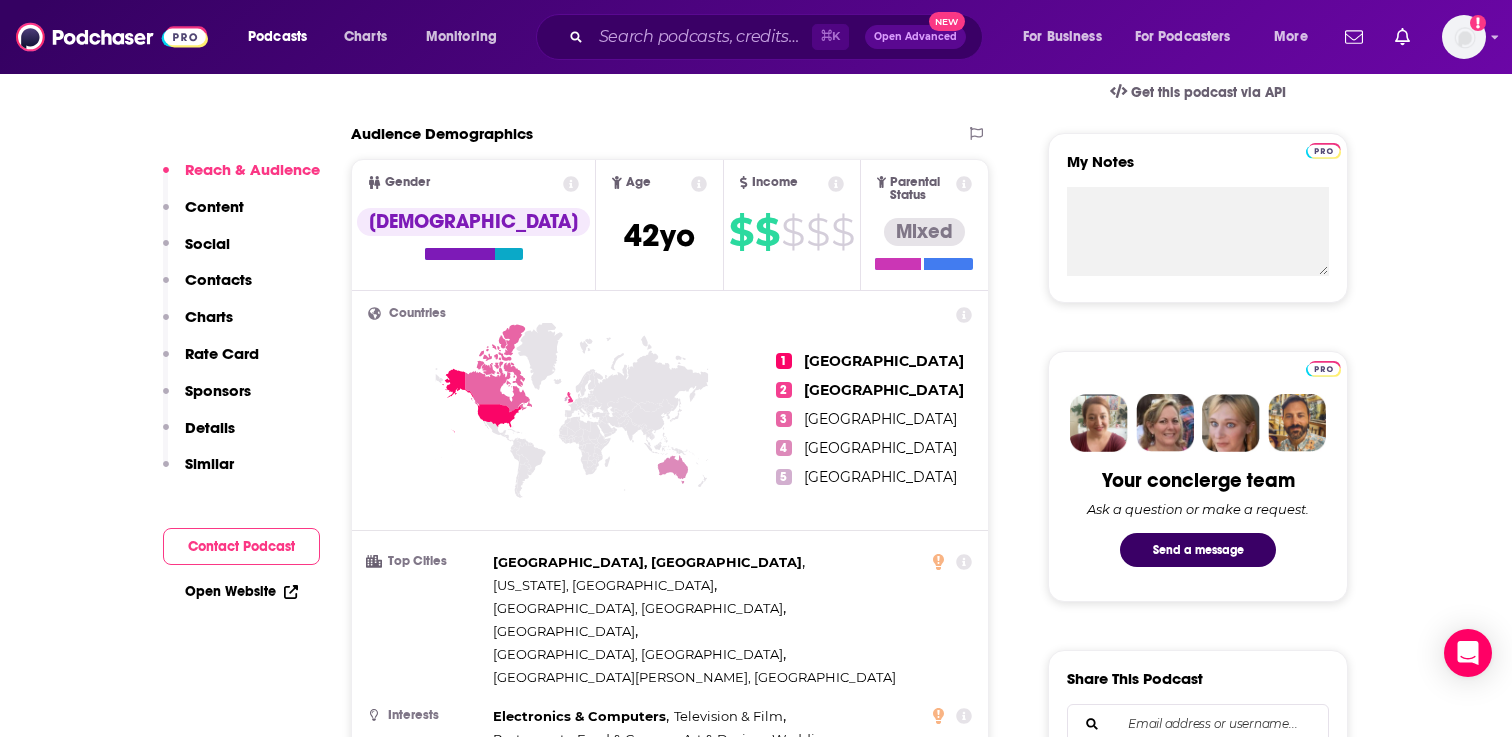 click on "Podcasts" at bounding box center [283, 37] 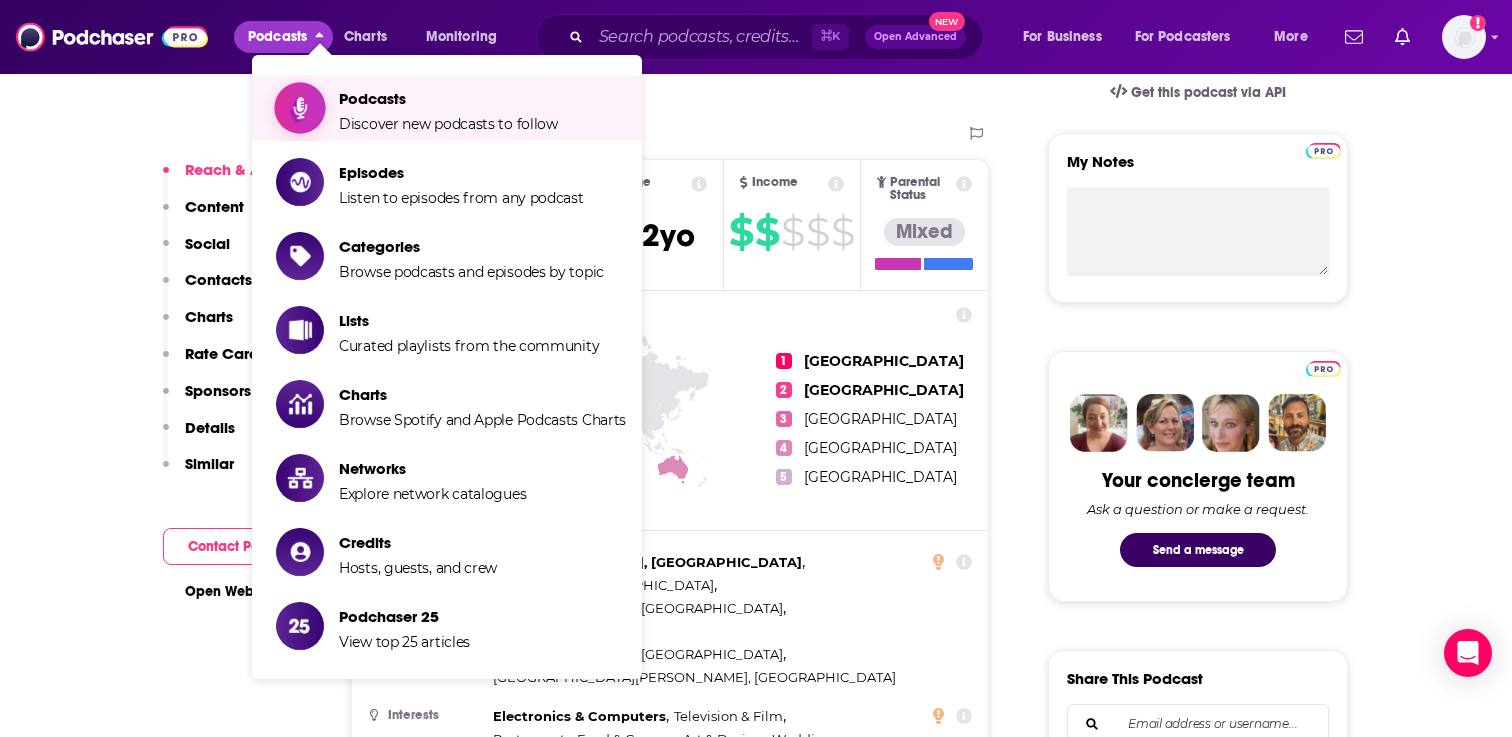 click on "Discover new podcasts to follow" at bounding box center [448, 124] 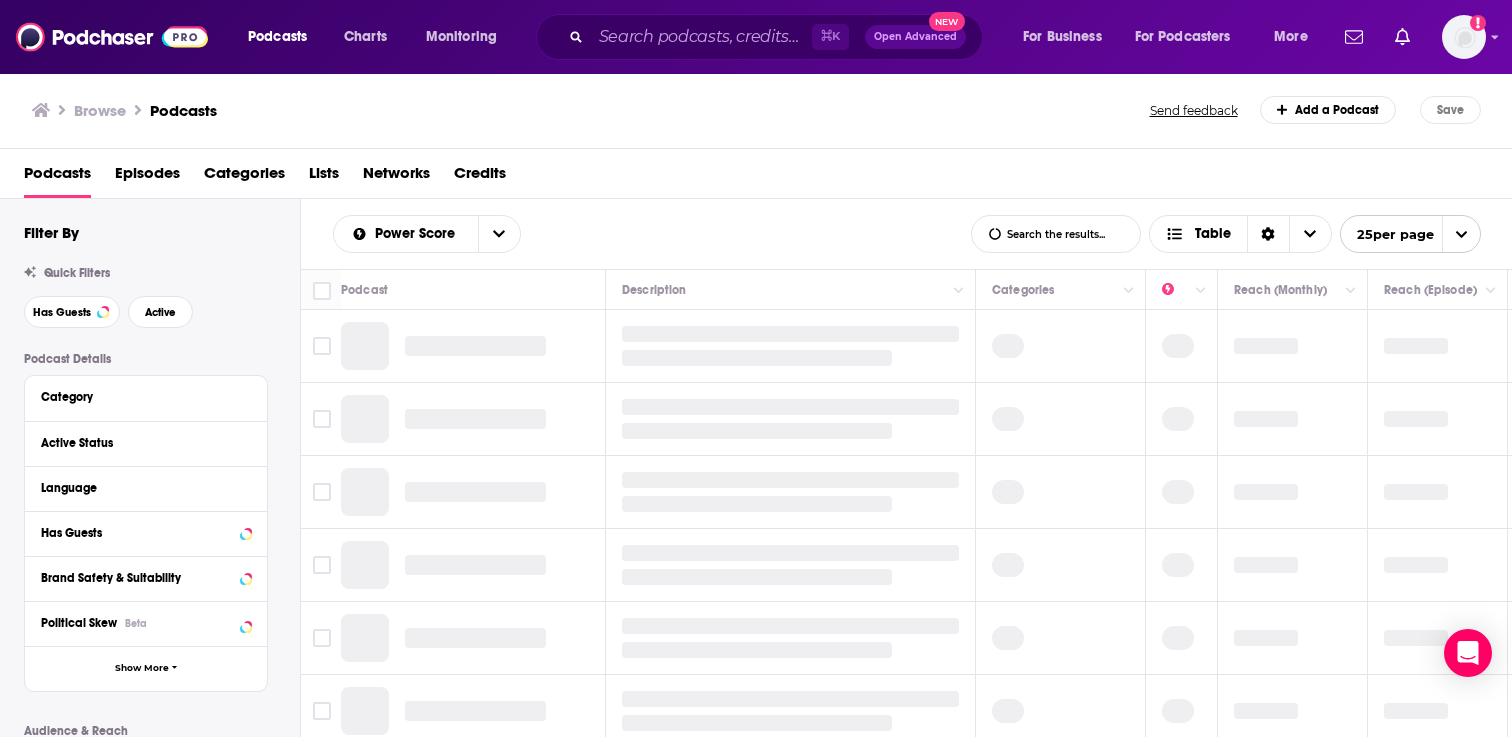 scroll, scrollTop: 0, scrollLeft: 0, axis: both 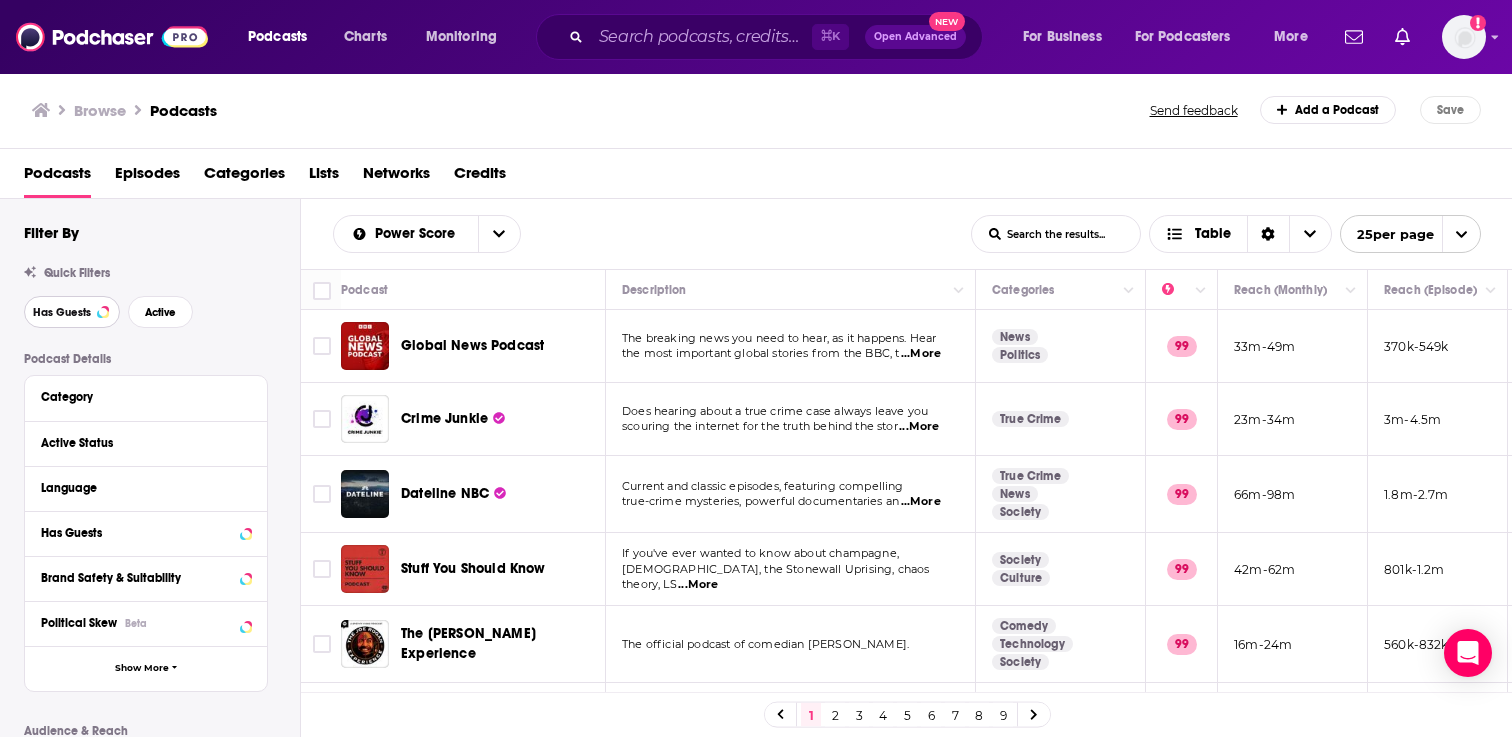 click on "Has Guests" at bounding box center [62, 312] 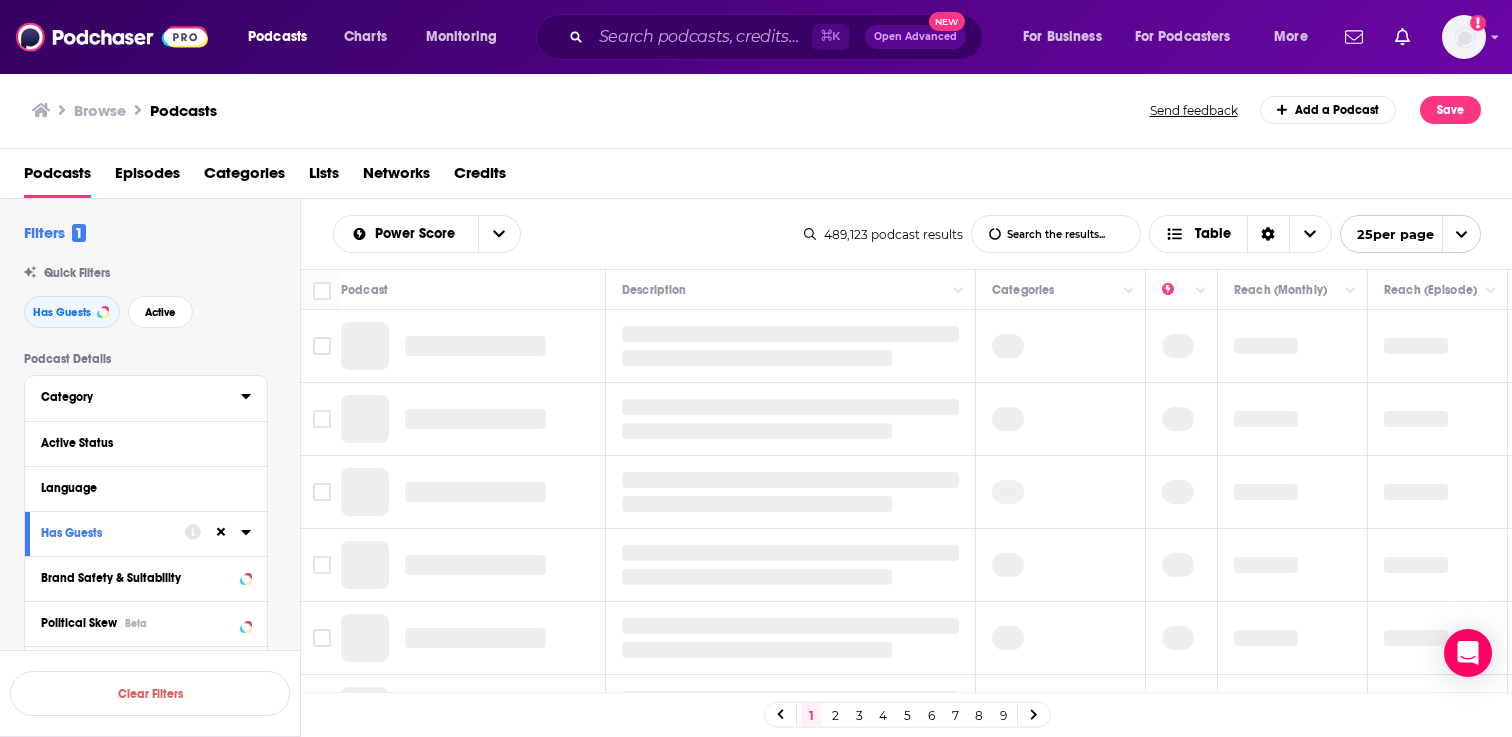click 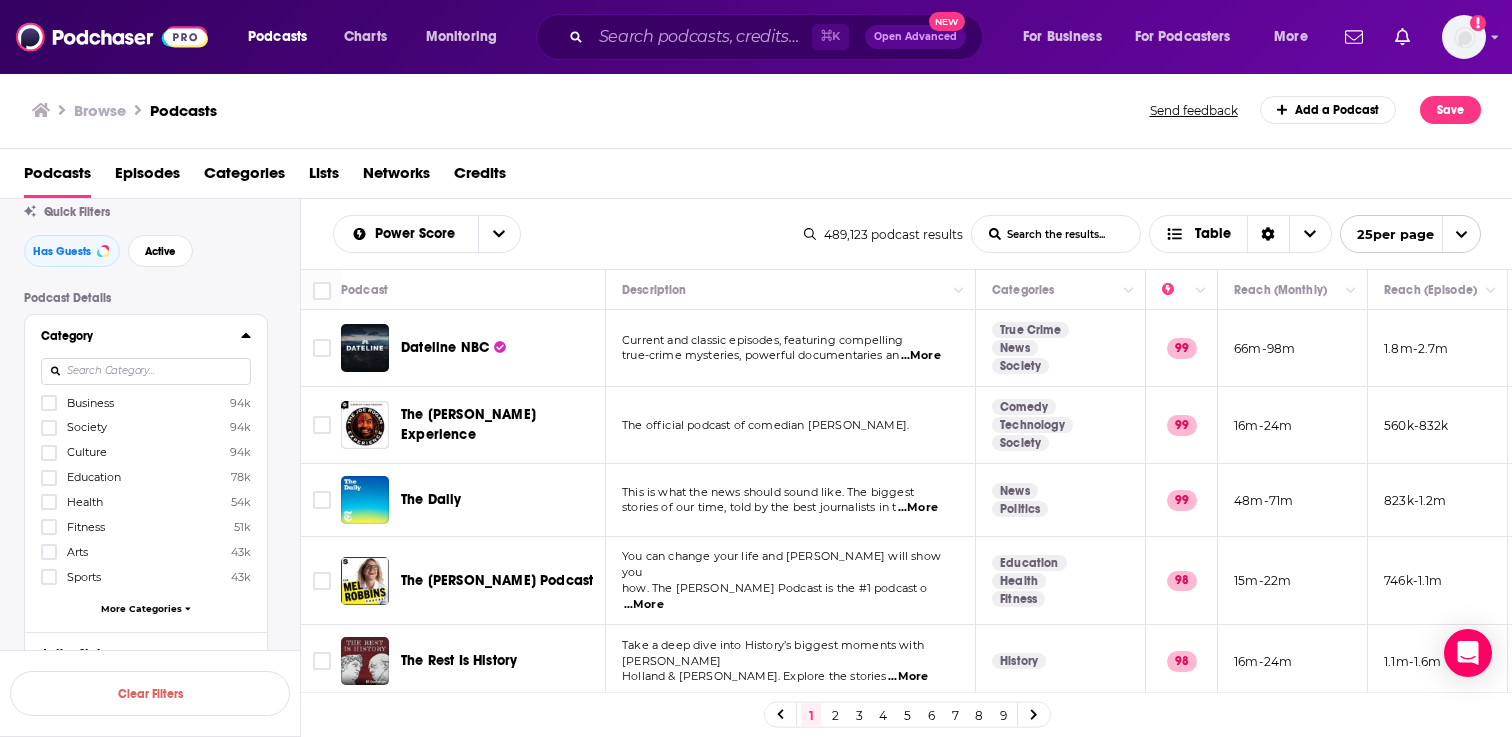 scroll, scrollTop: 71, scrollLeft: 0, axis: vertical 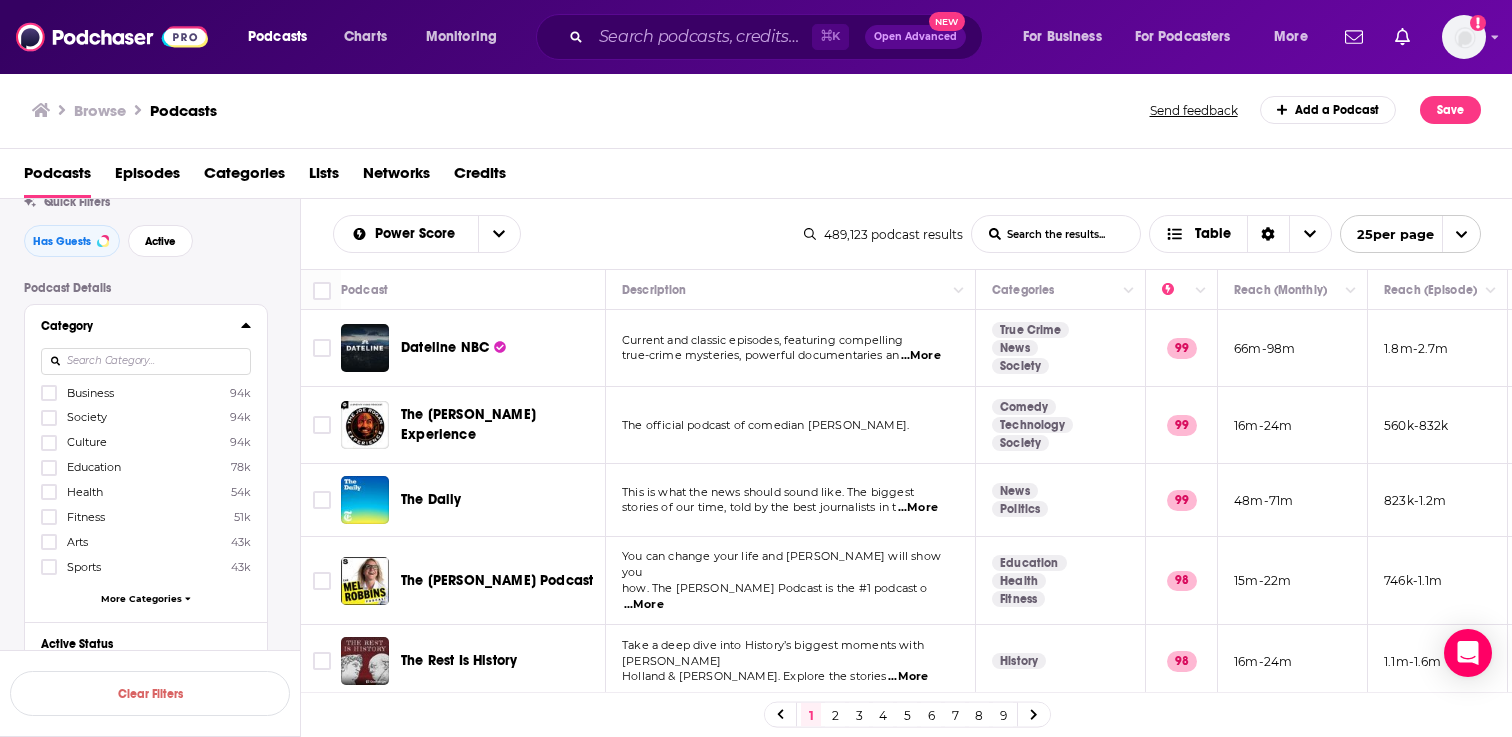 click on "More Categories" at bounding box center (141, 598) 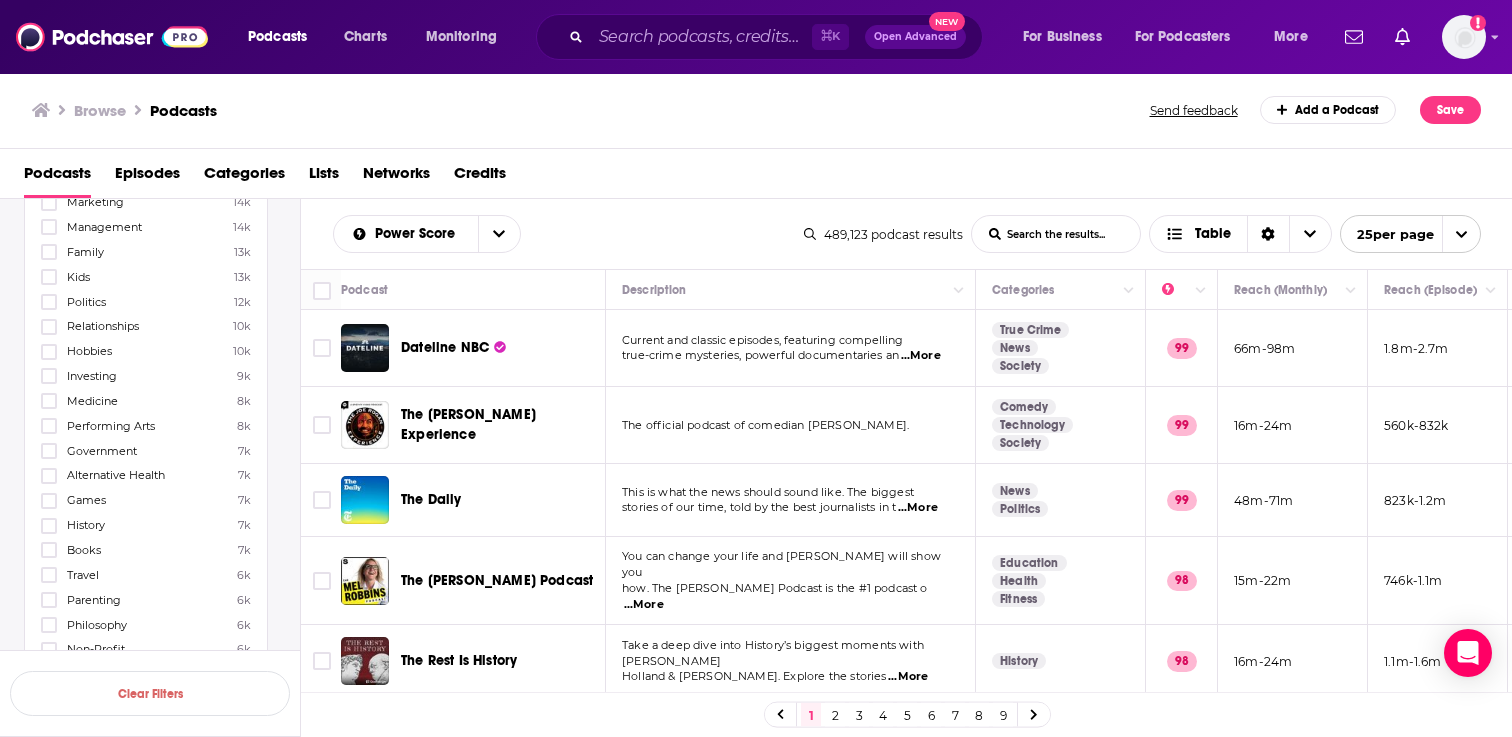 scroll, scrollTop: 820, scrollLeft: 0, axis: vertical 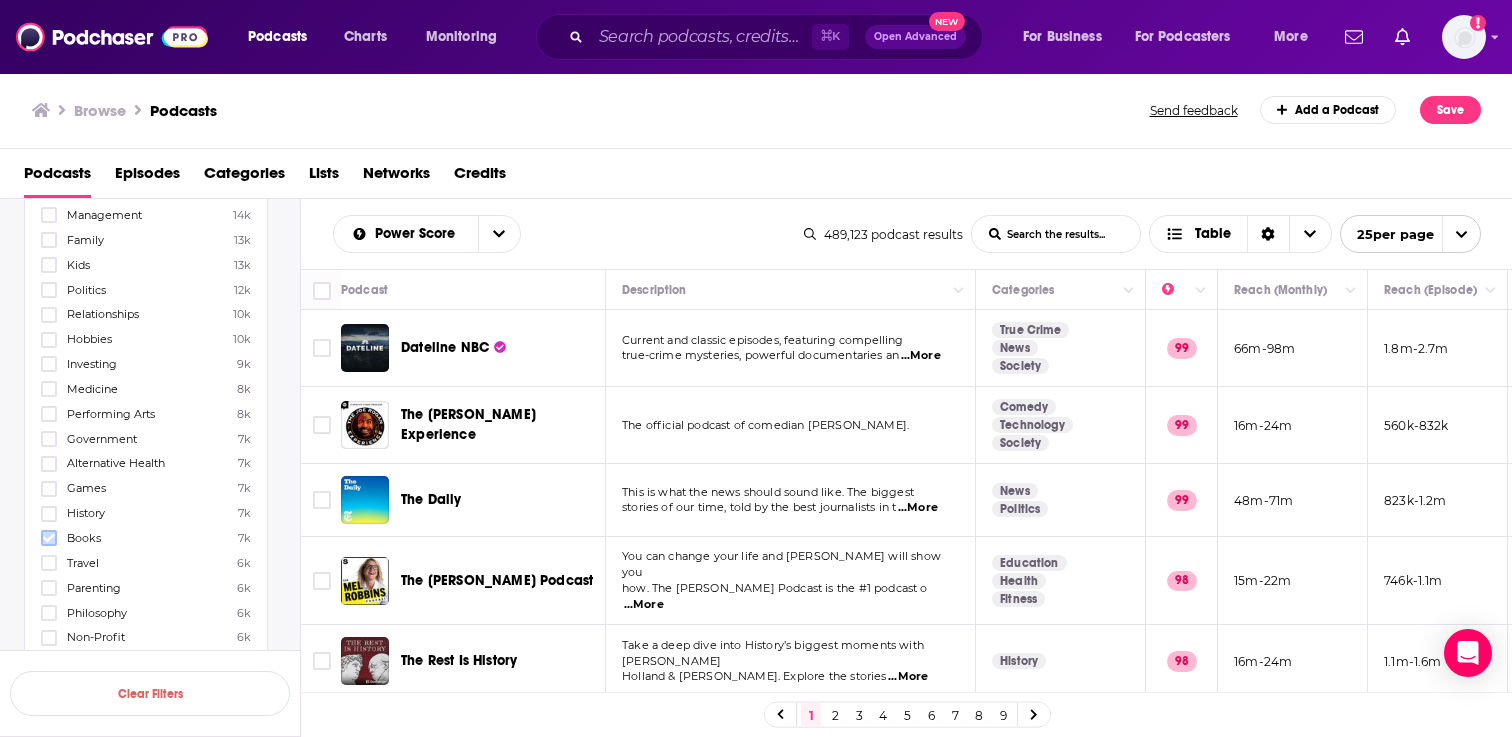 click 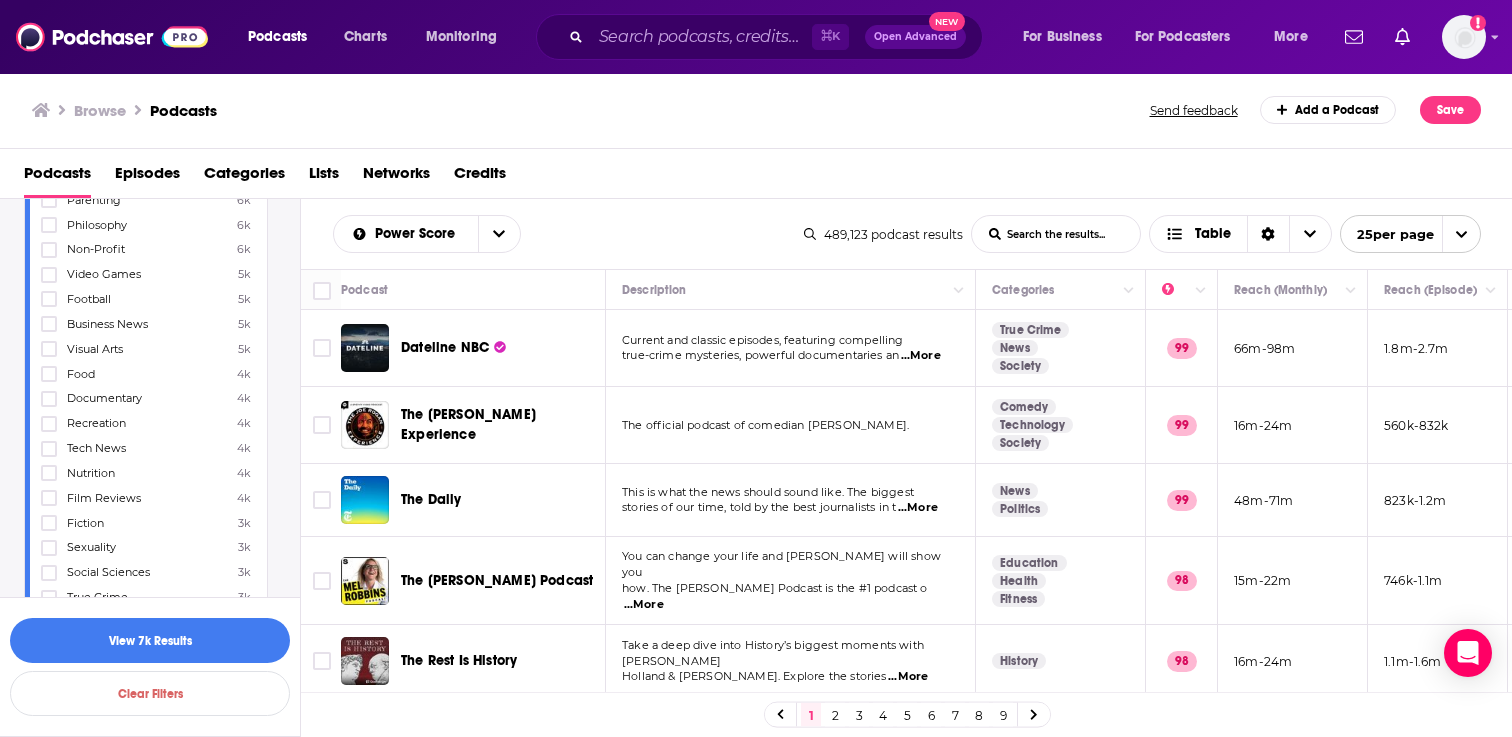 scroll, scrollTop: 884, scrollLeft: 0, axis: vertical 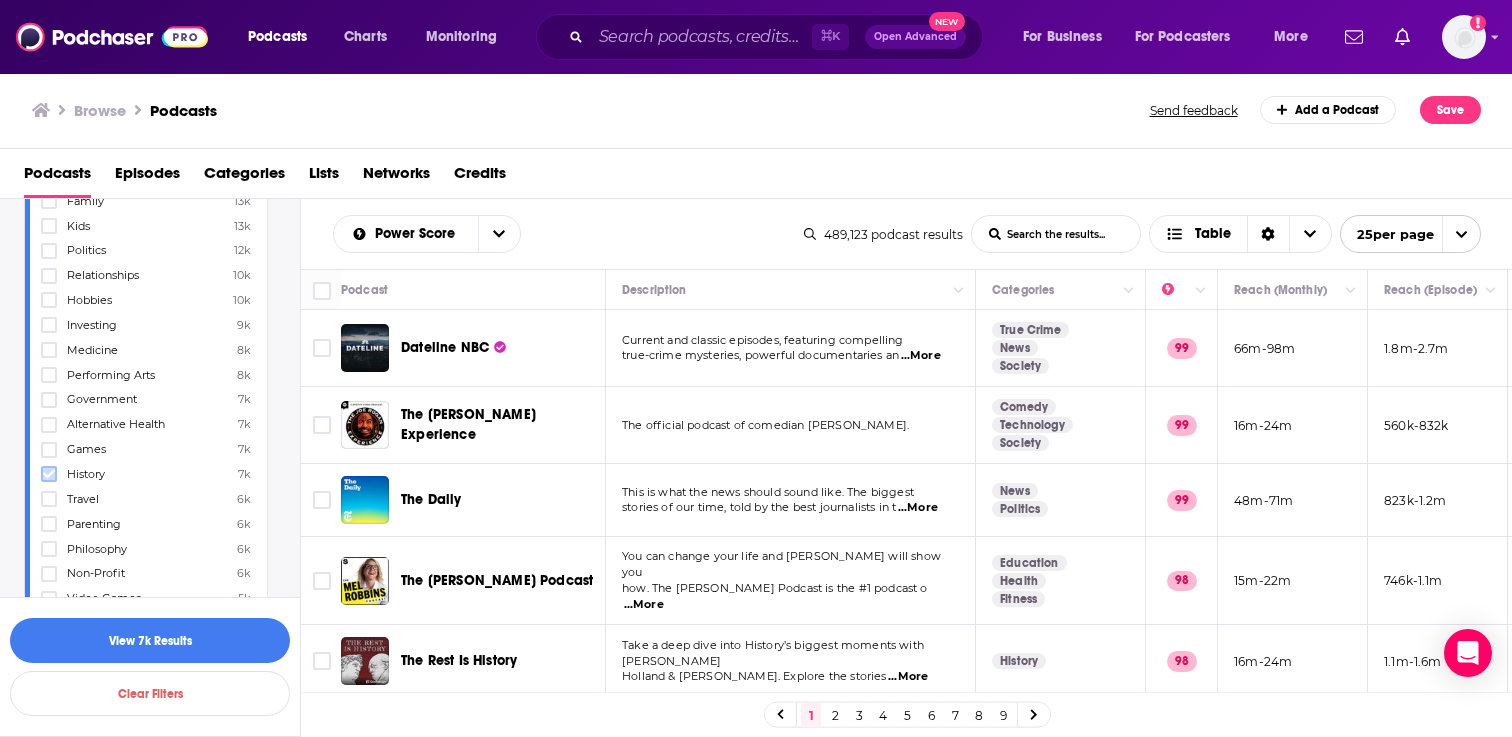 click 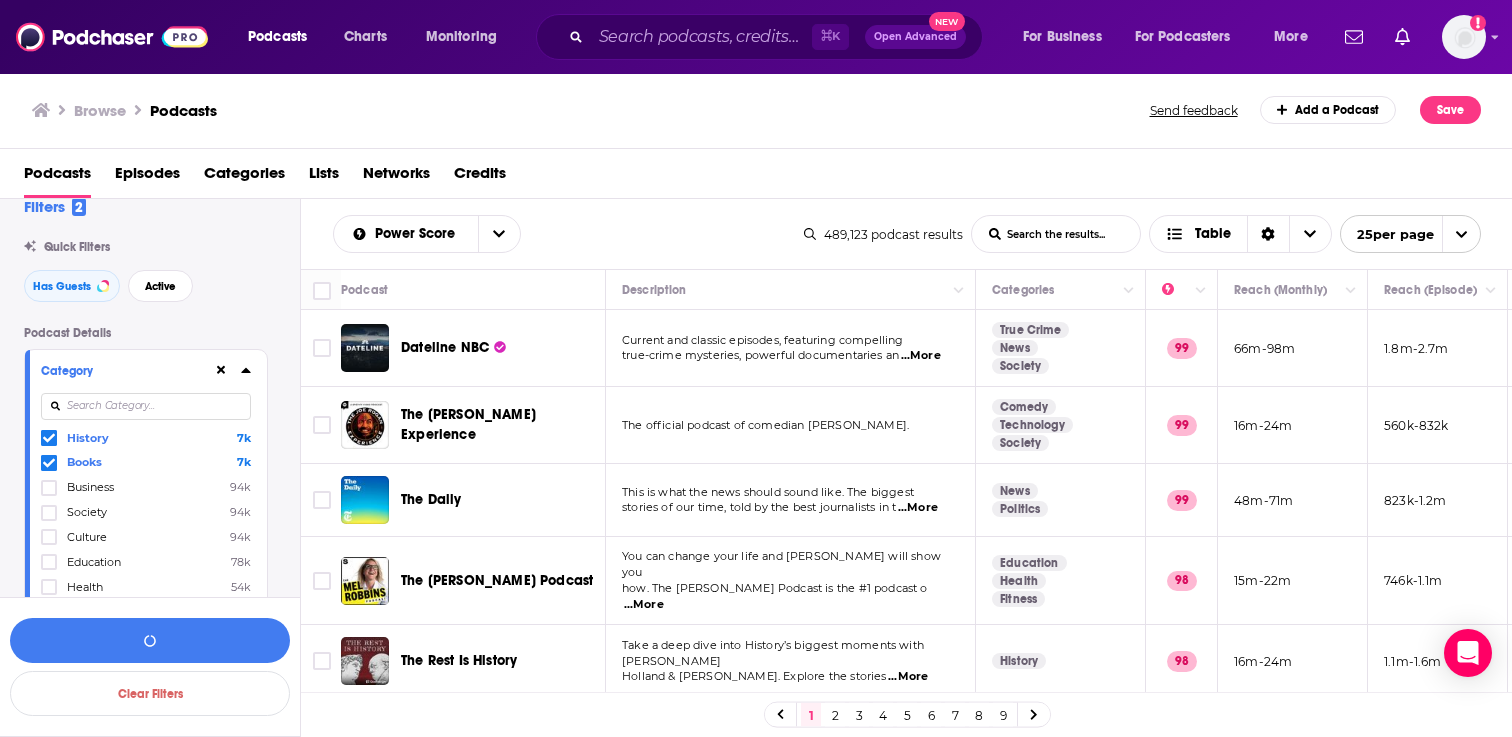 scroll, scrollTop: 0, scrollLeft: 0, axis: both 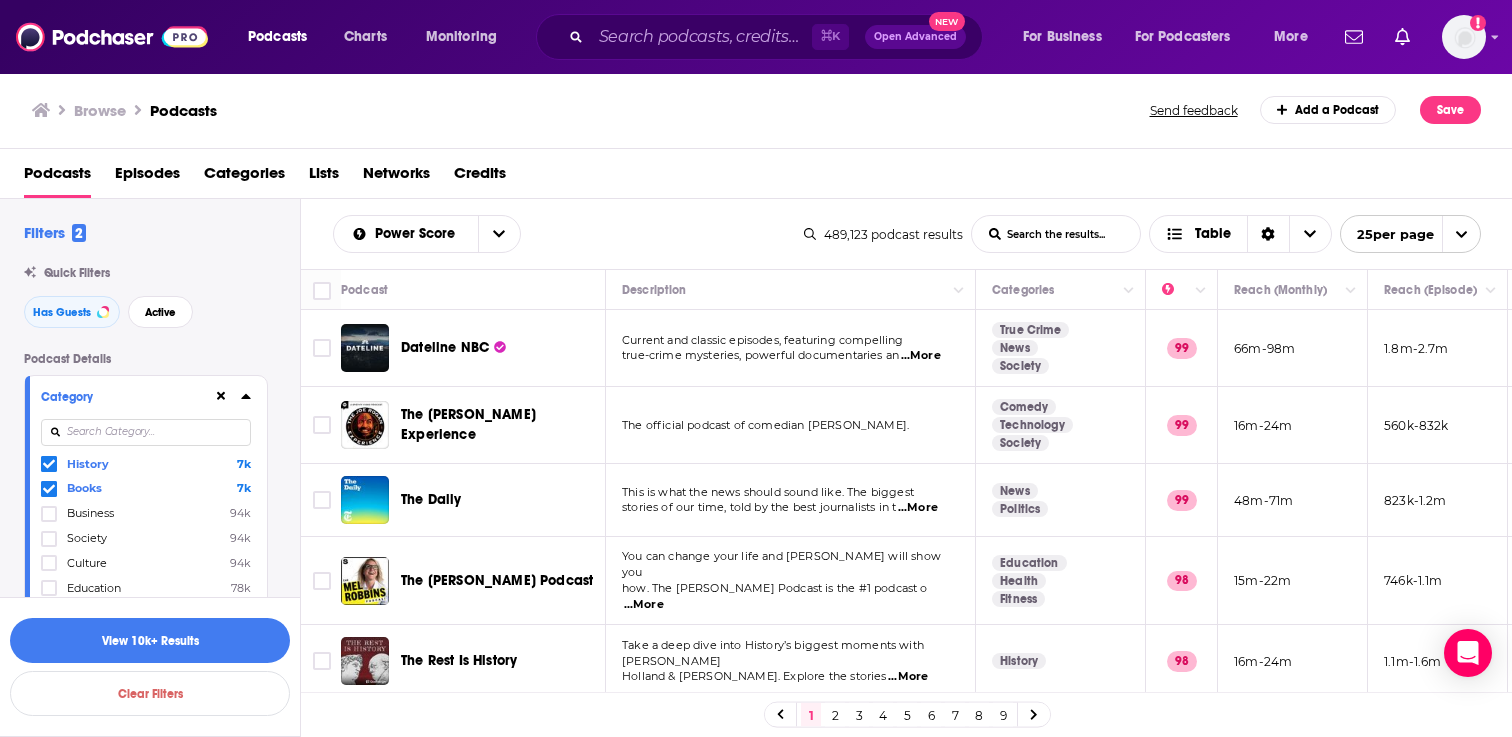 click 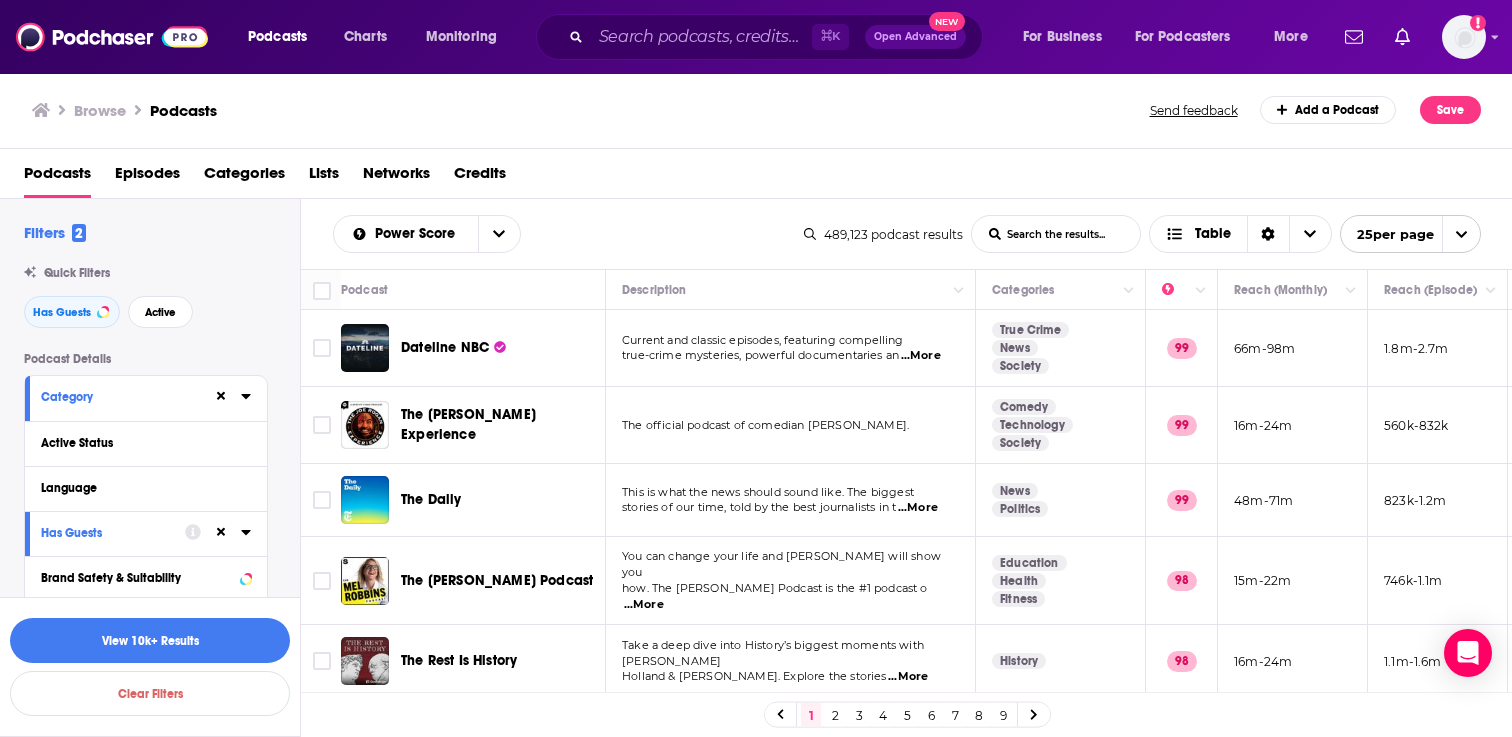 click 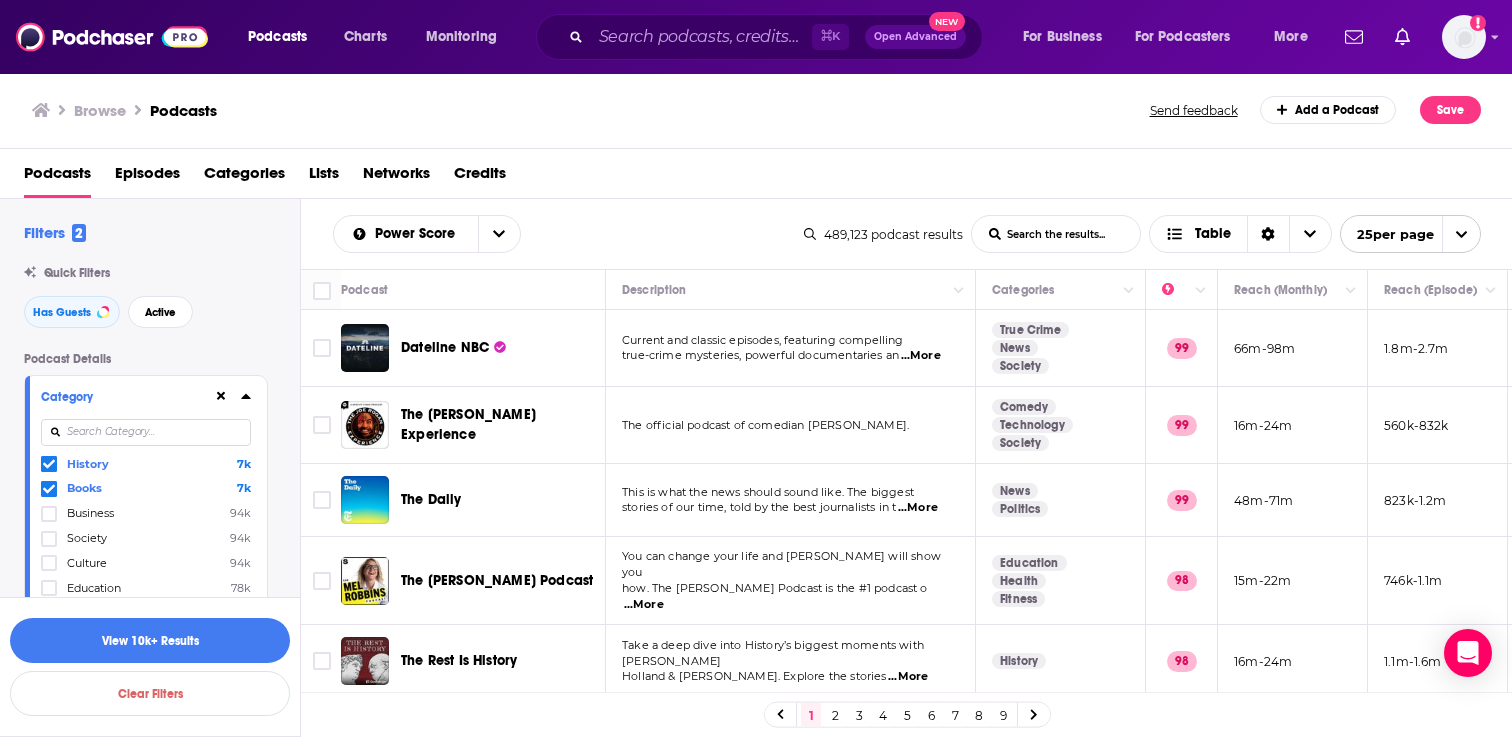 click at bounding box center (146, 432) 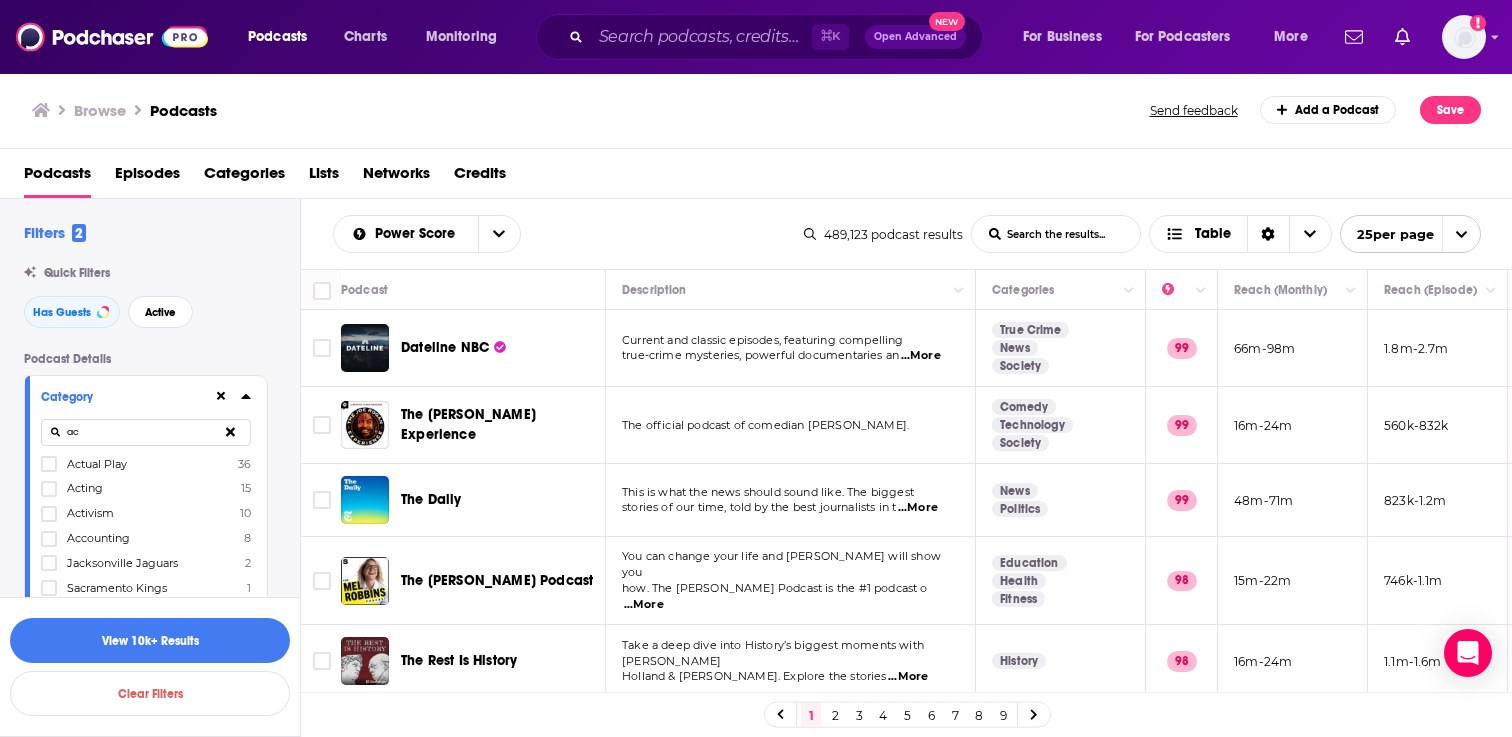 type on "a" 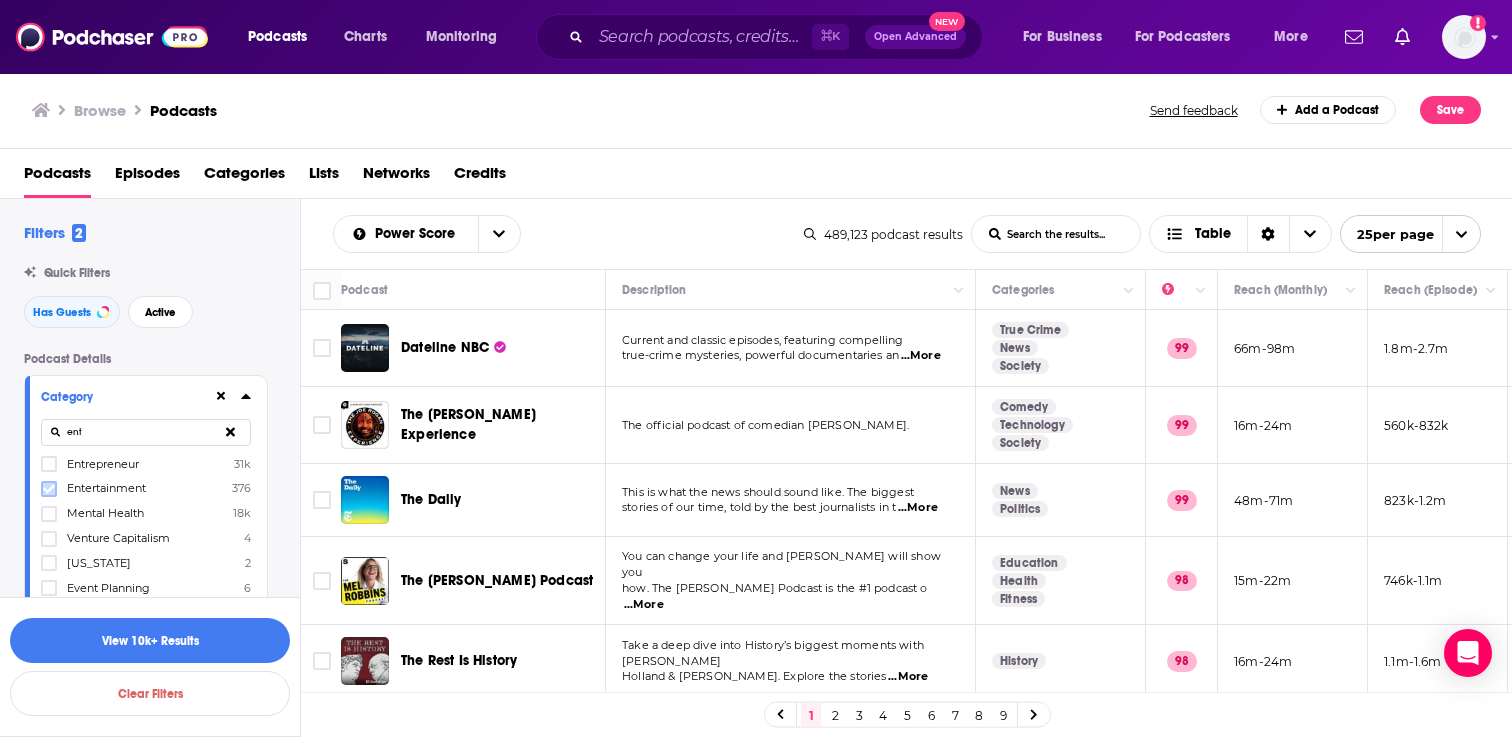 type on "ent" 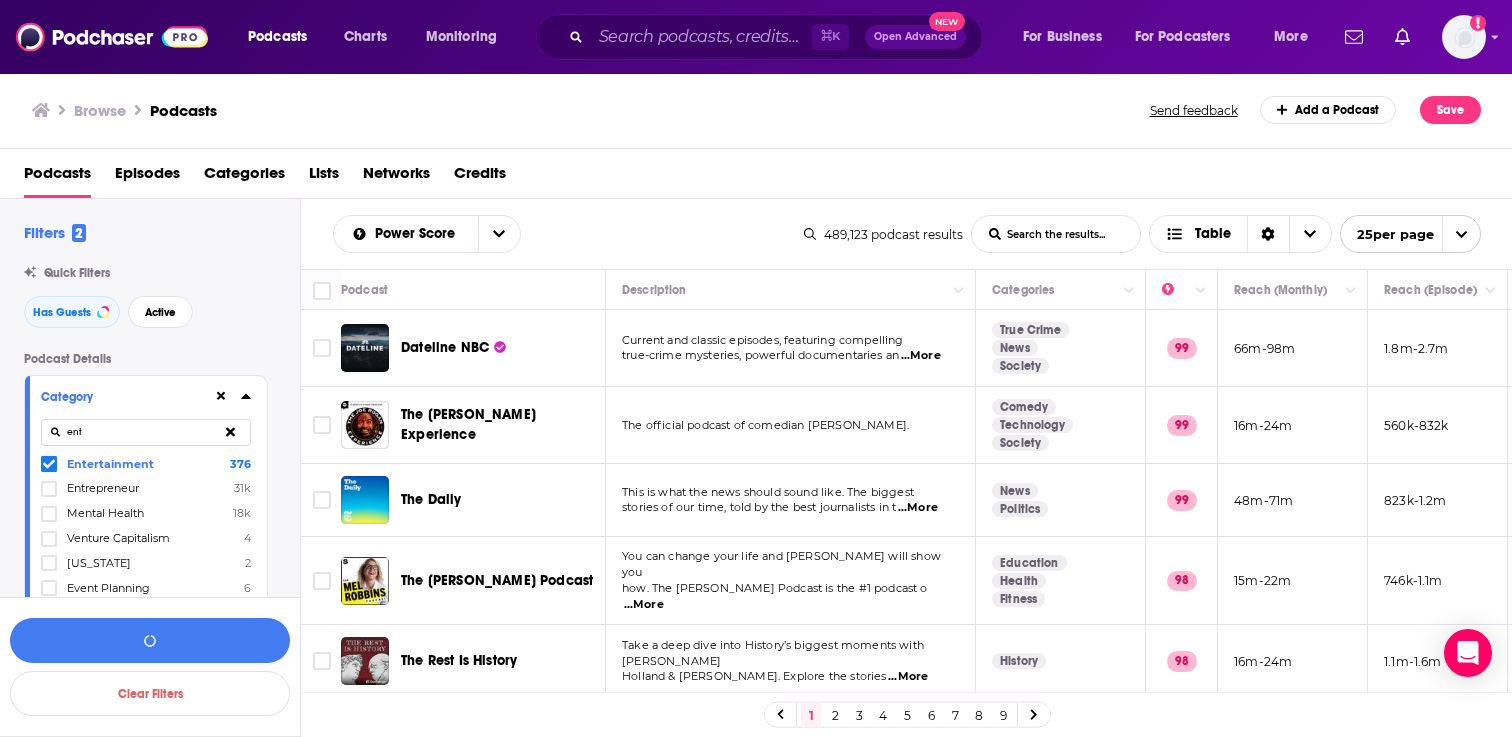 click 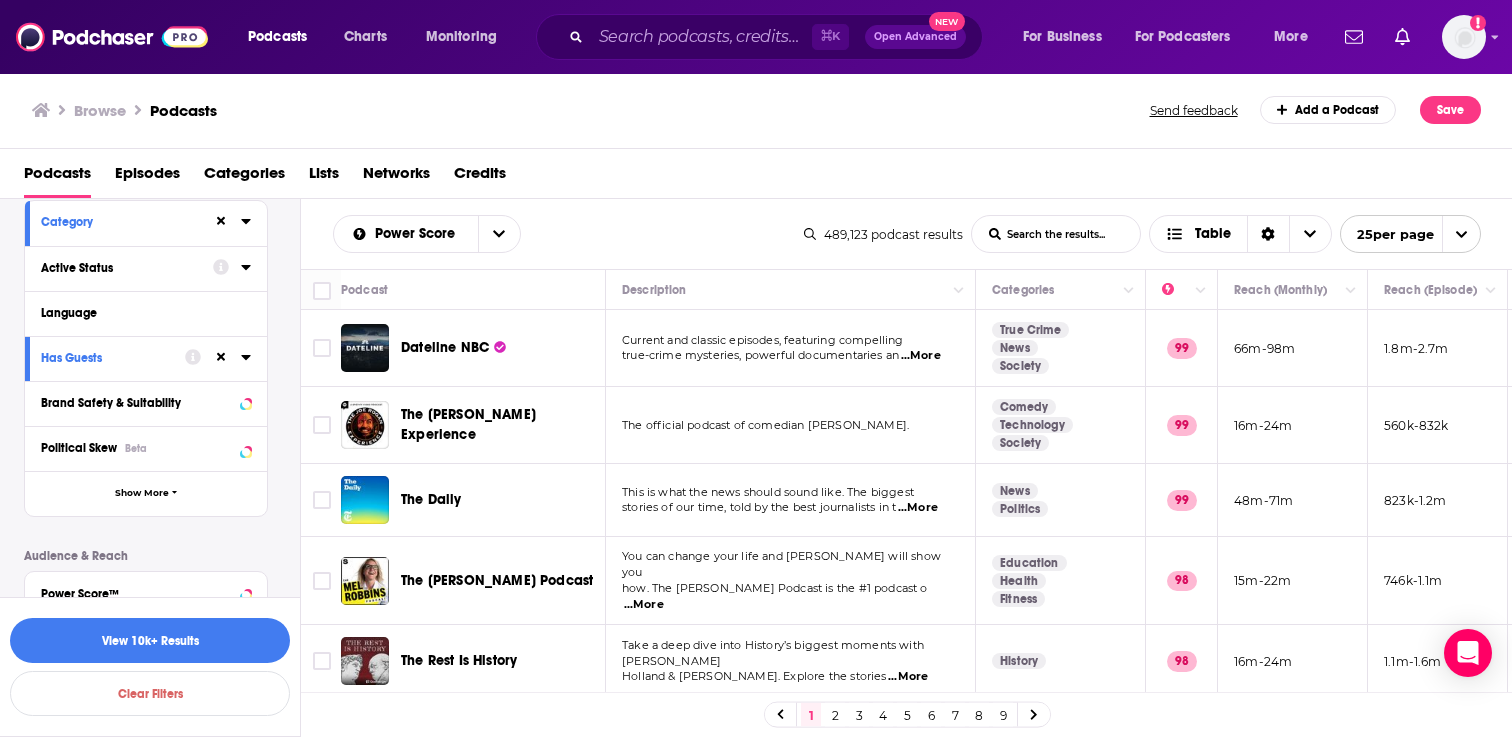 scroll, scrollTop: 183, scrollLeft: 0, axis: vertical 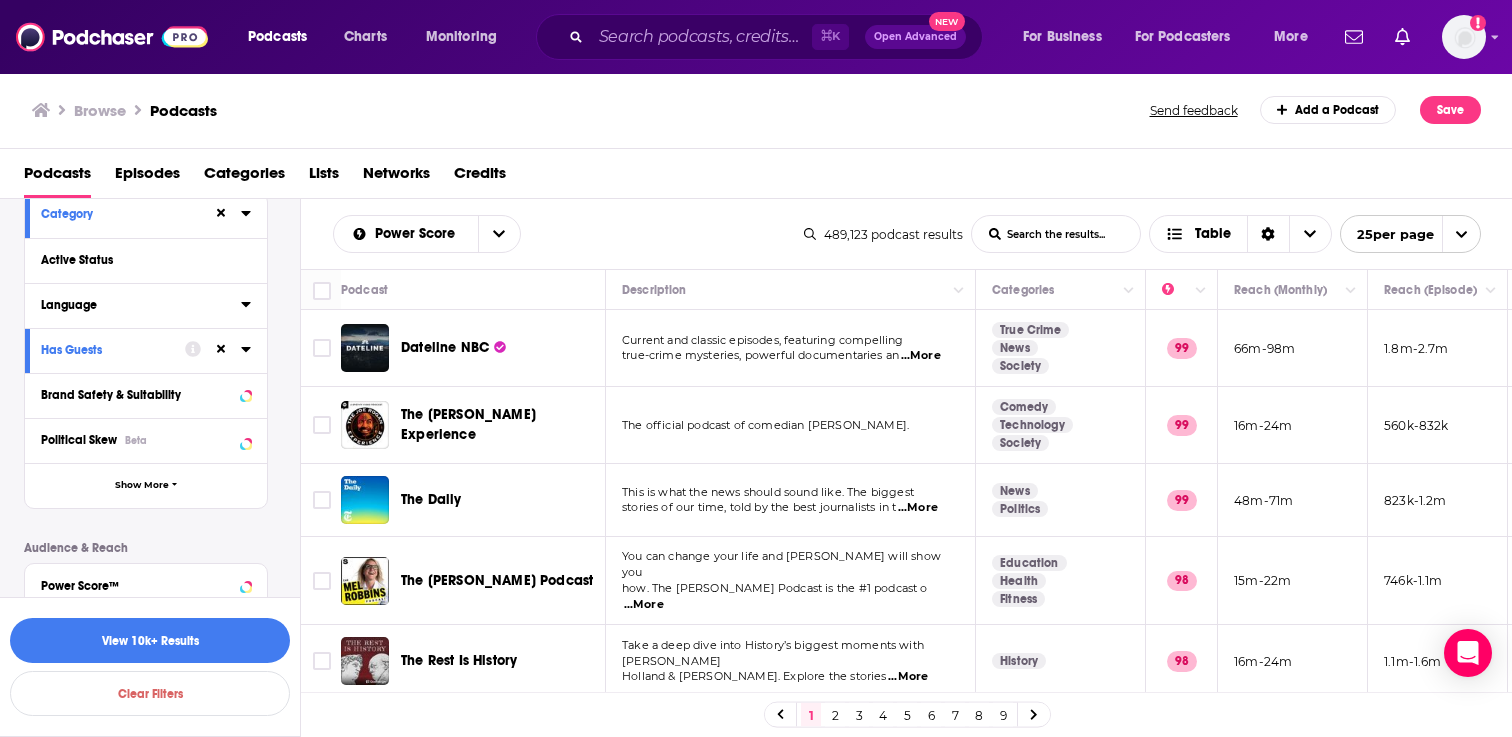 click 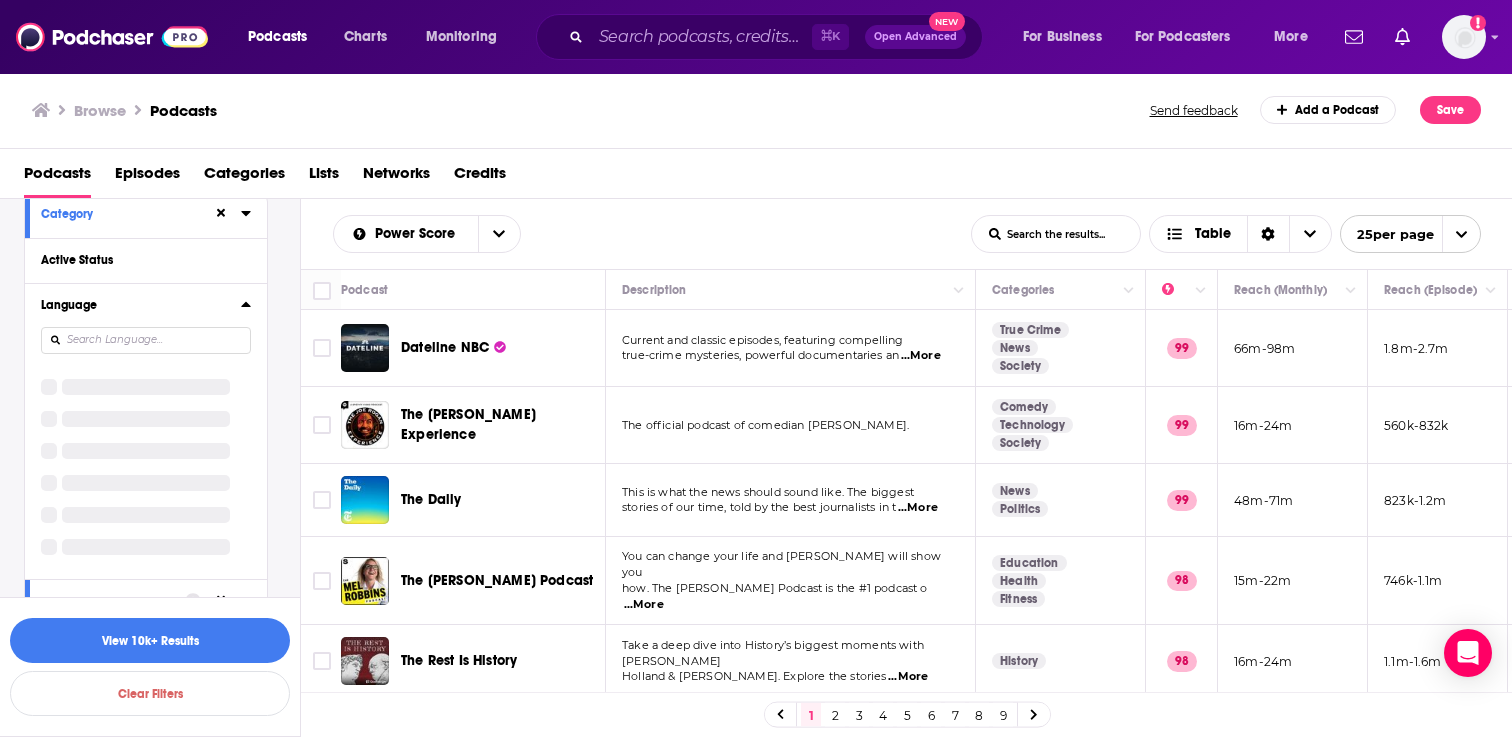 scroll, scrollTop: 7, scrollLeft: 0, axis: vertical 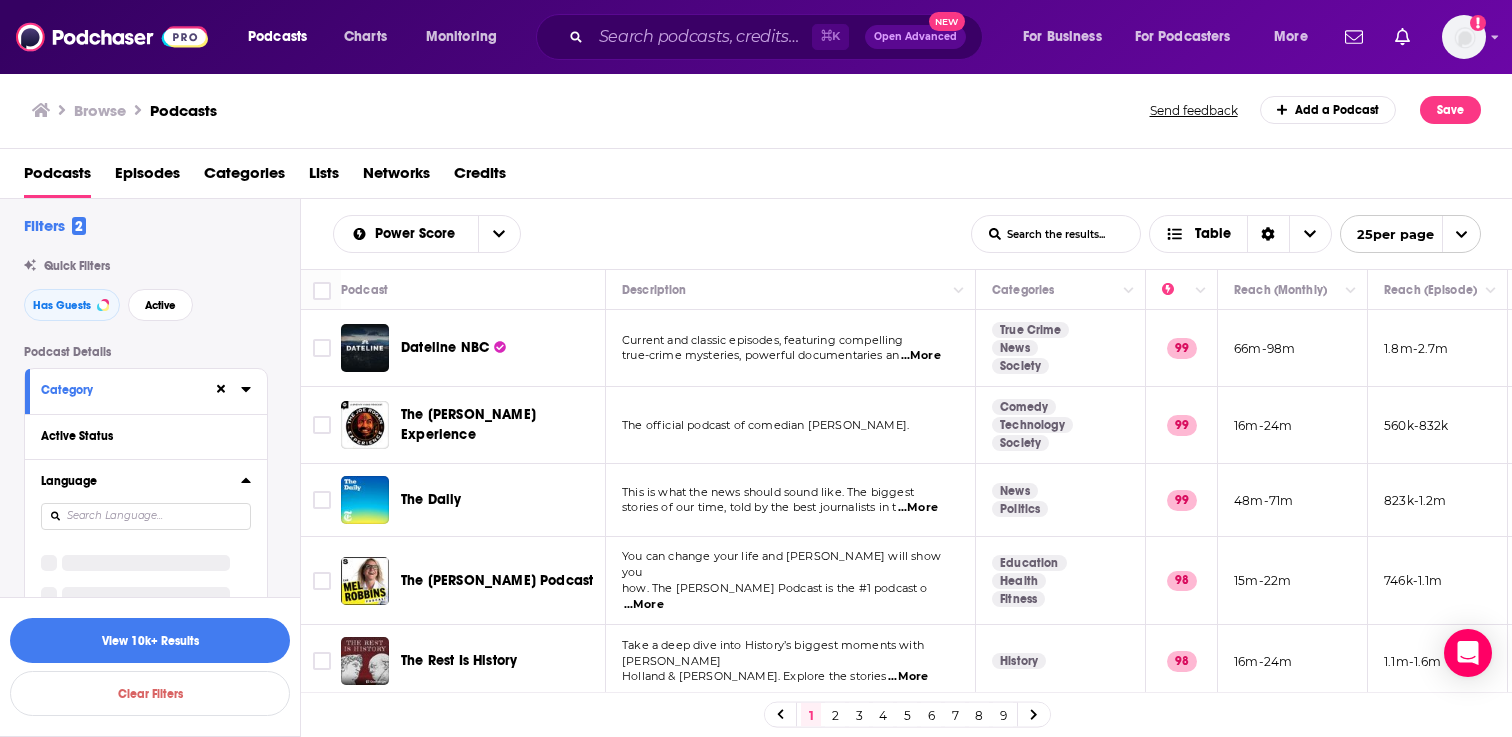 click on "Filters 2 Quick Filters Has Guests Active Podcast Details Category Active Status Language Has Guests Brand Safety & Suitability Political Skew Beta Show More Audience & Reach Power Score™ Reach (Monthly) Reach (Episode Average) Gender Age Income Show More" at bounding box center [162, 777] 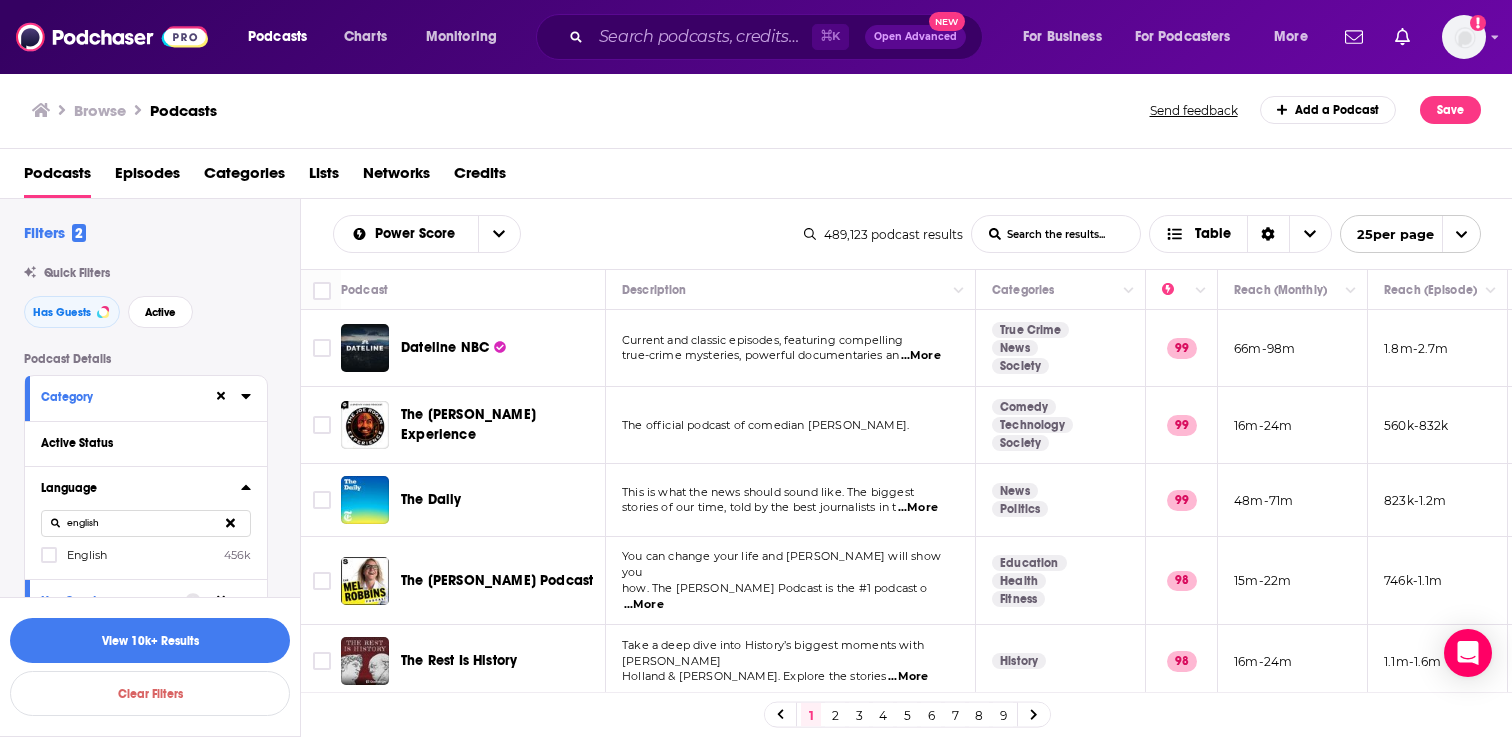 type on "english" 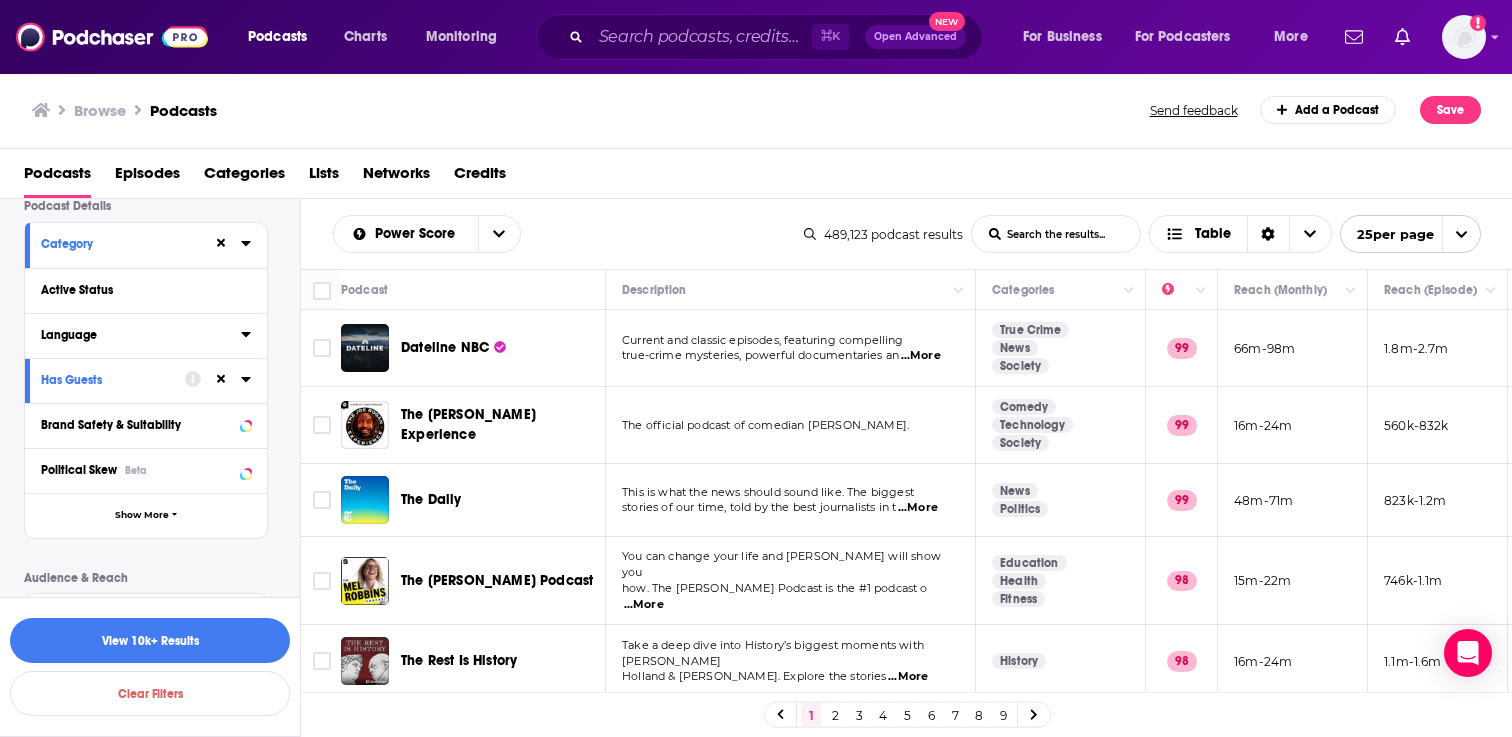 scroll, scrollTop: 180, scrollLeft: 0, axis: vertical 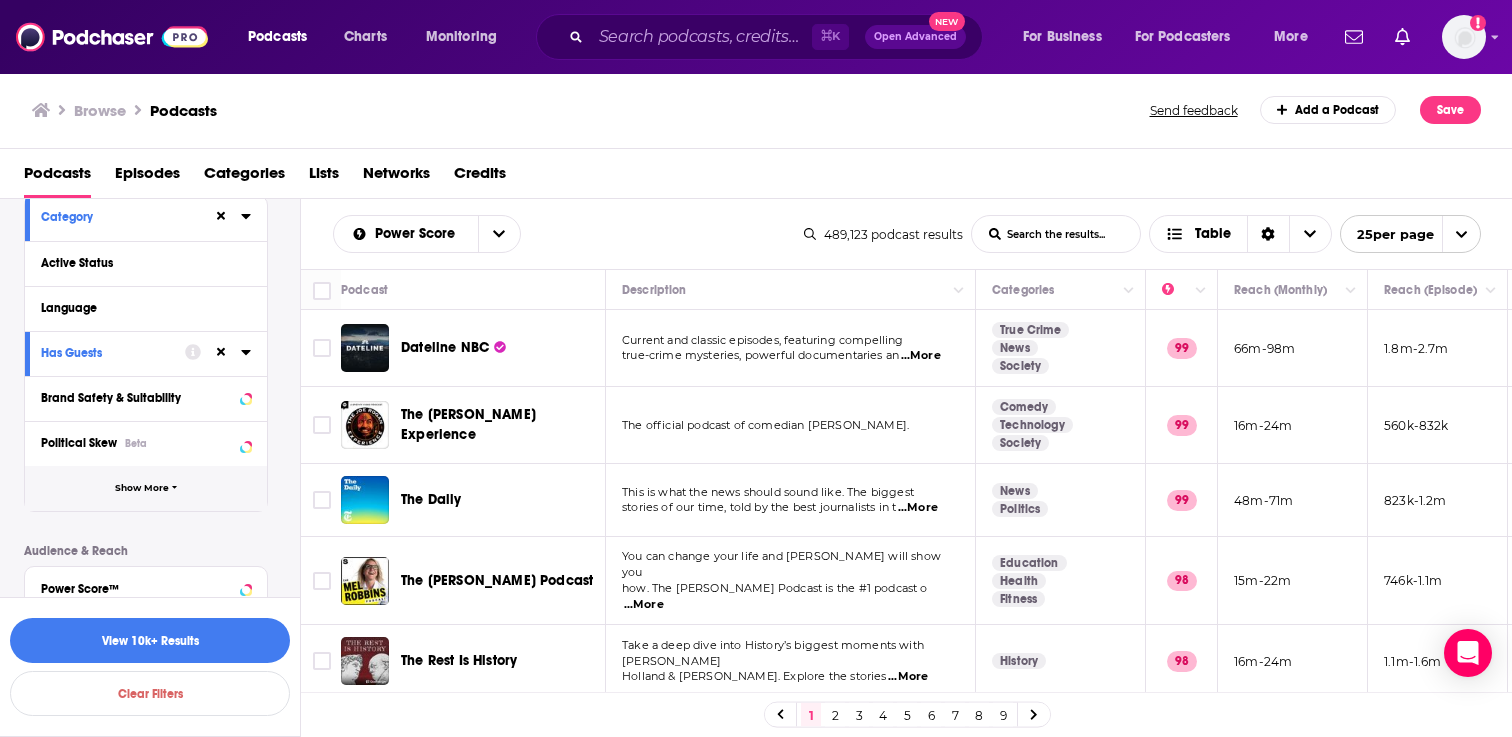 click on "Show More" at bounding box center [146, 488] 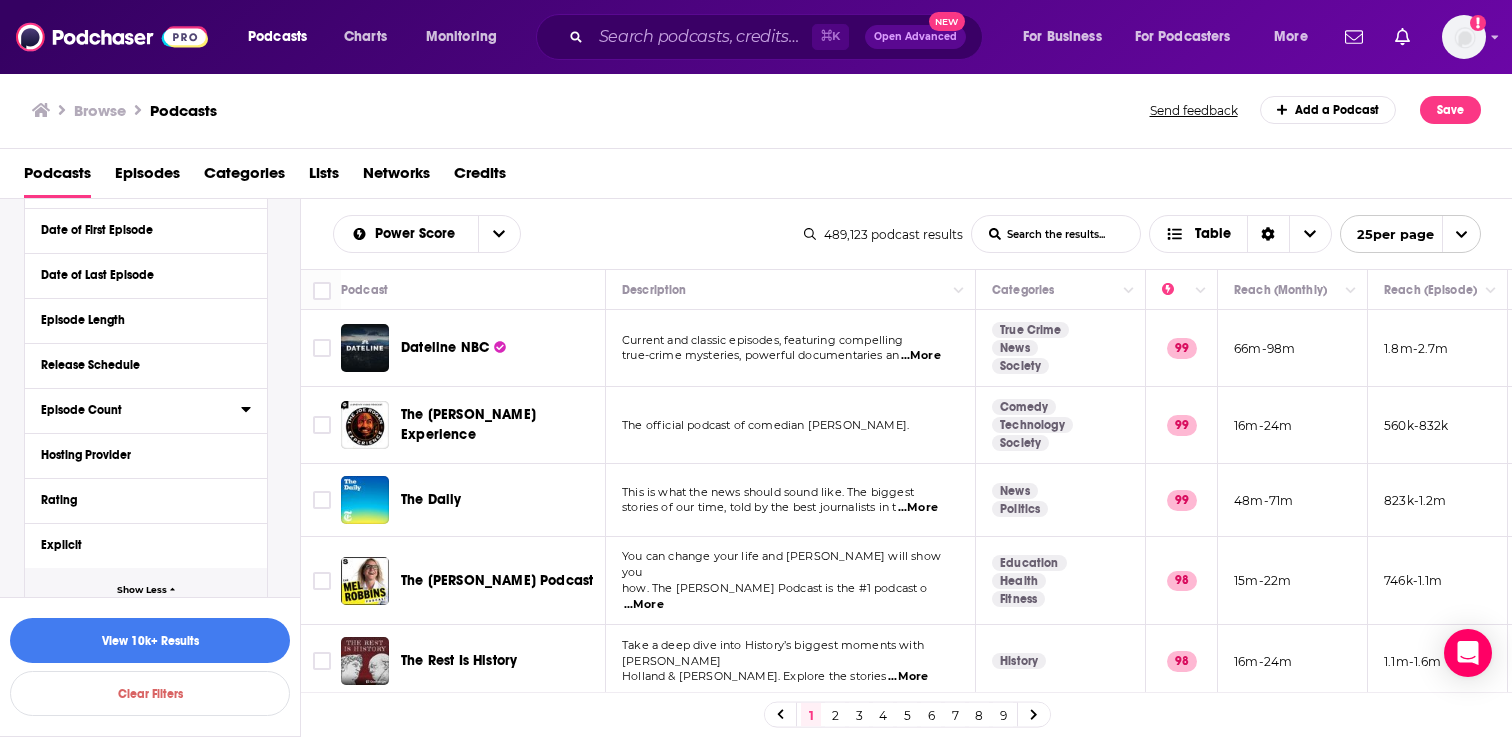 scroll, scrollTop: 498, scrollLeft: 0, axis: vertical 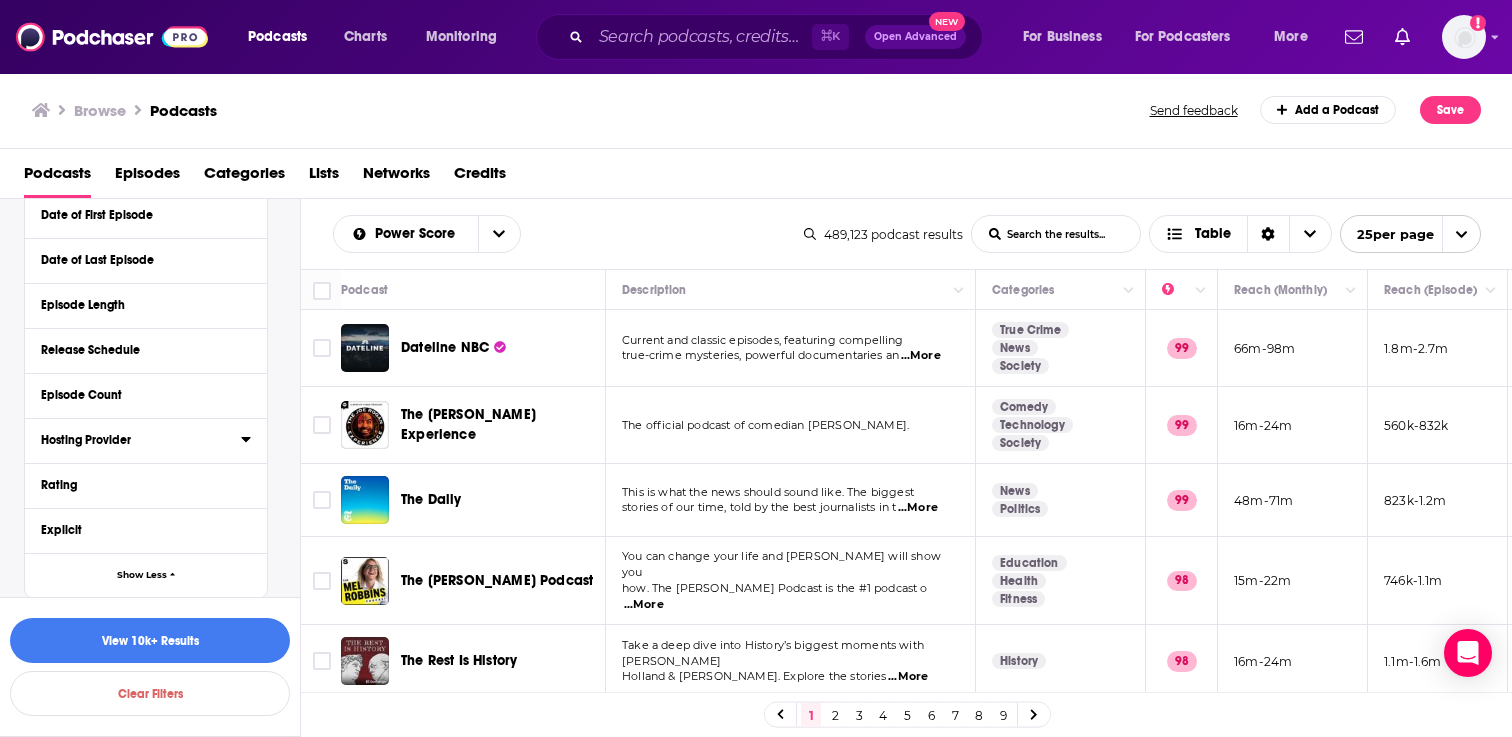 click 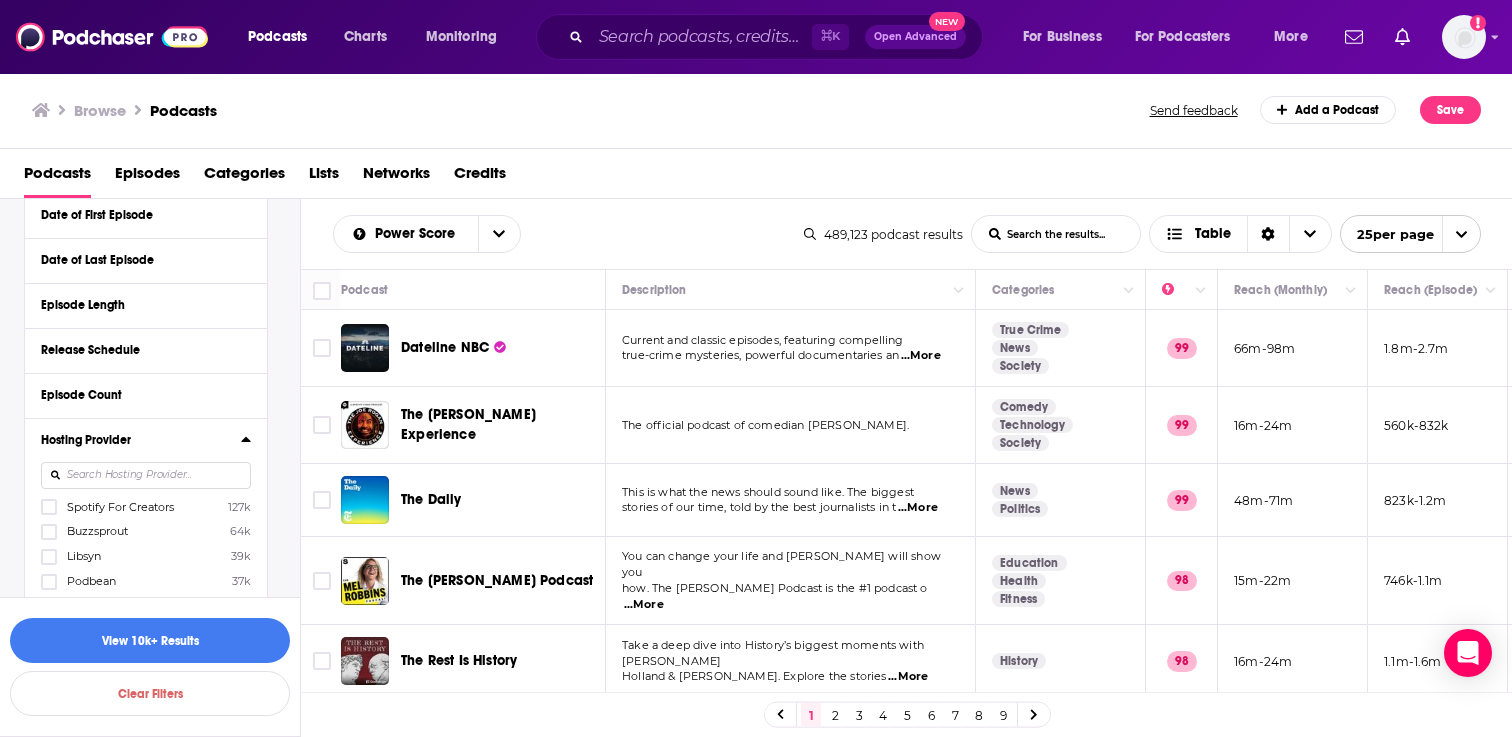 click 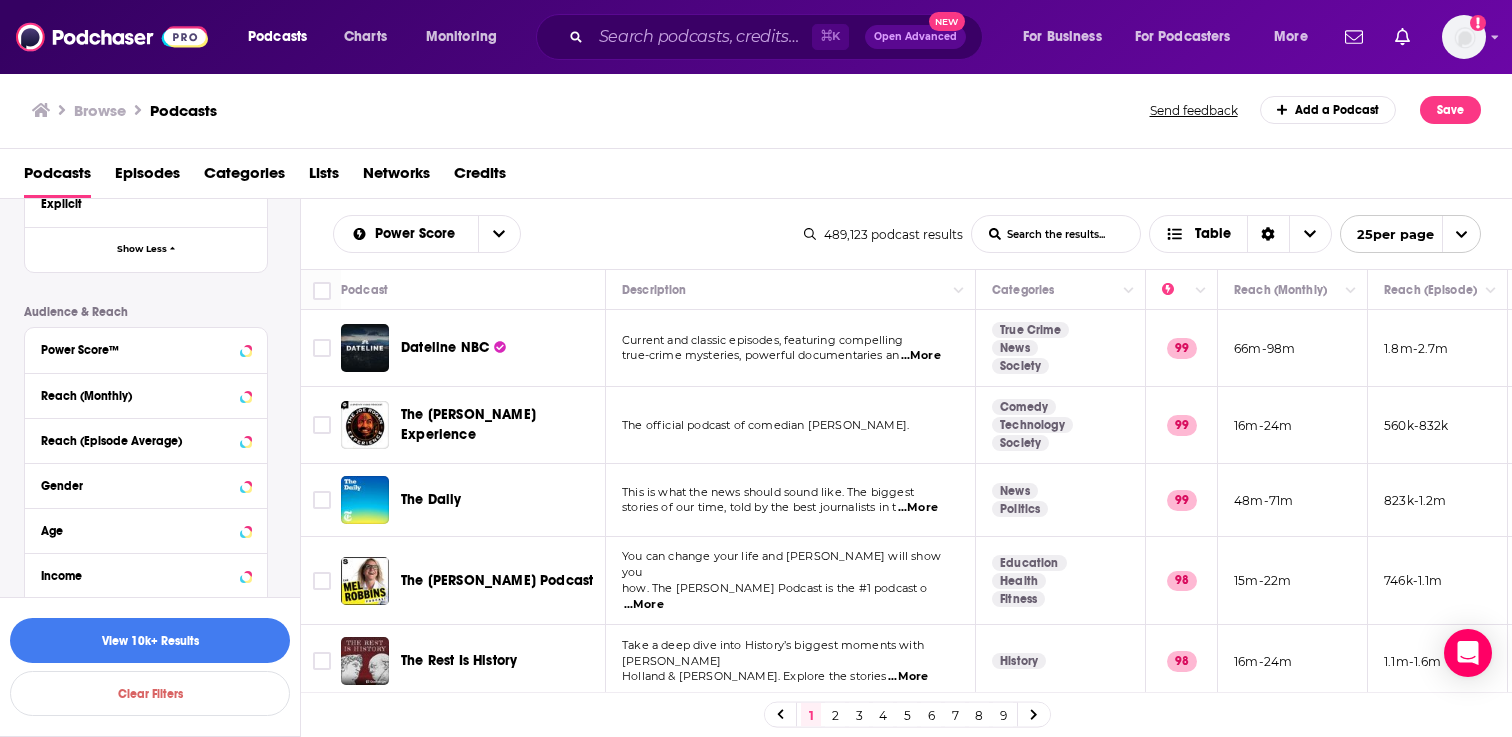 scroll, scrollTop: 880, scrollLeft: 0, axis: vertical 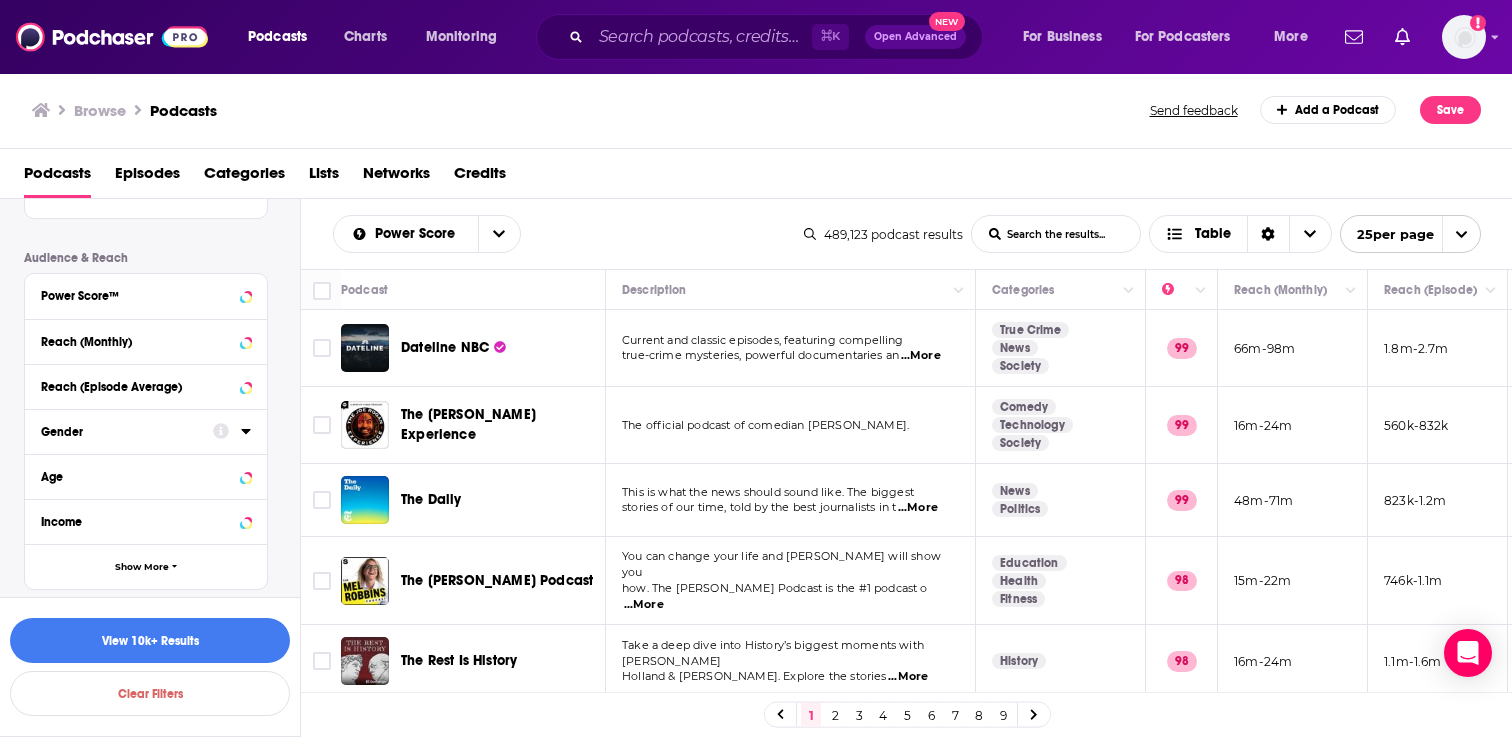click 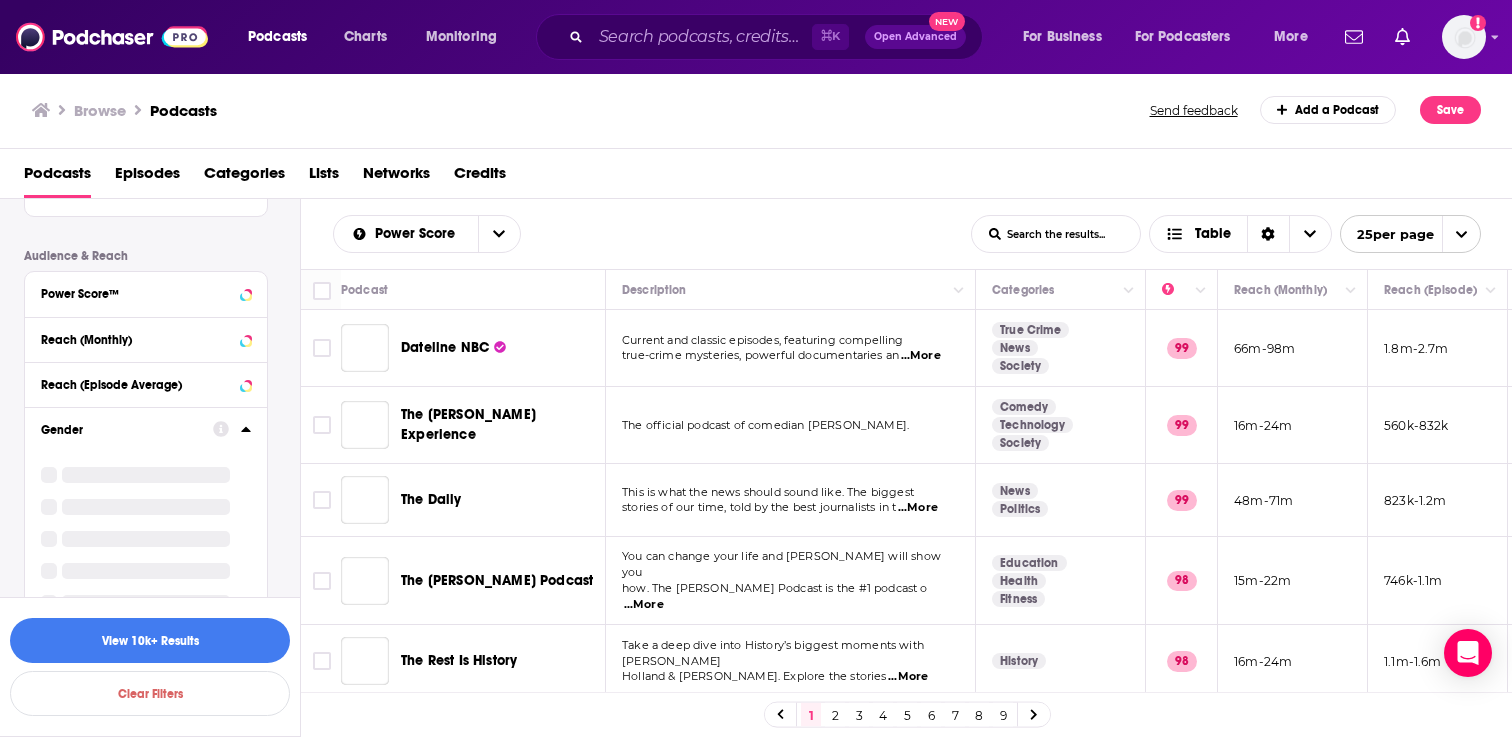 scroll, scrollTop: 880, scrollLeft: 0, axis: vertical 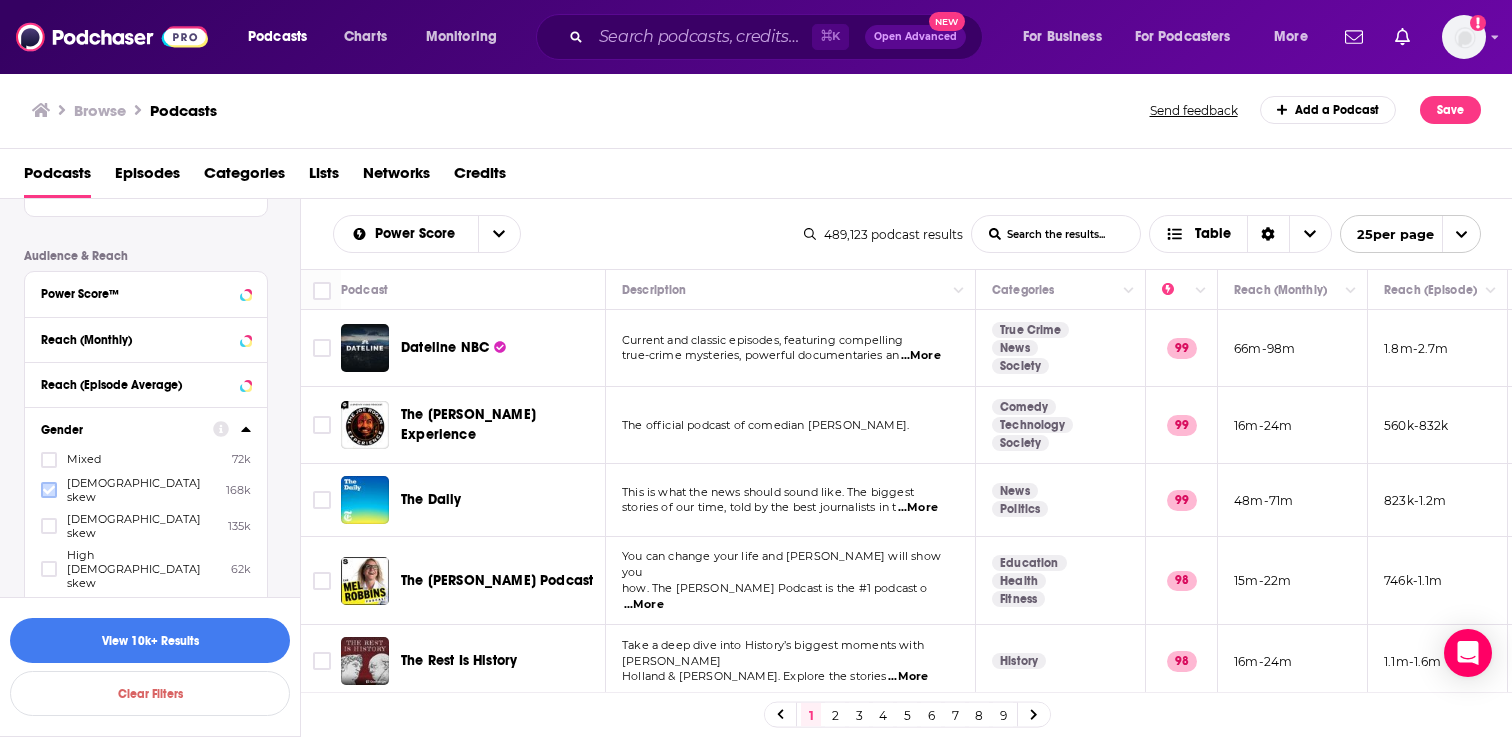 click 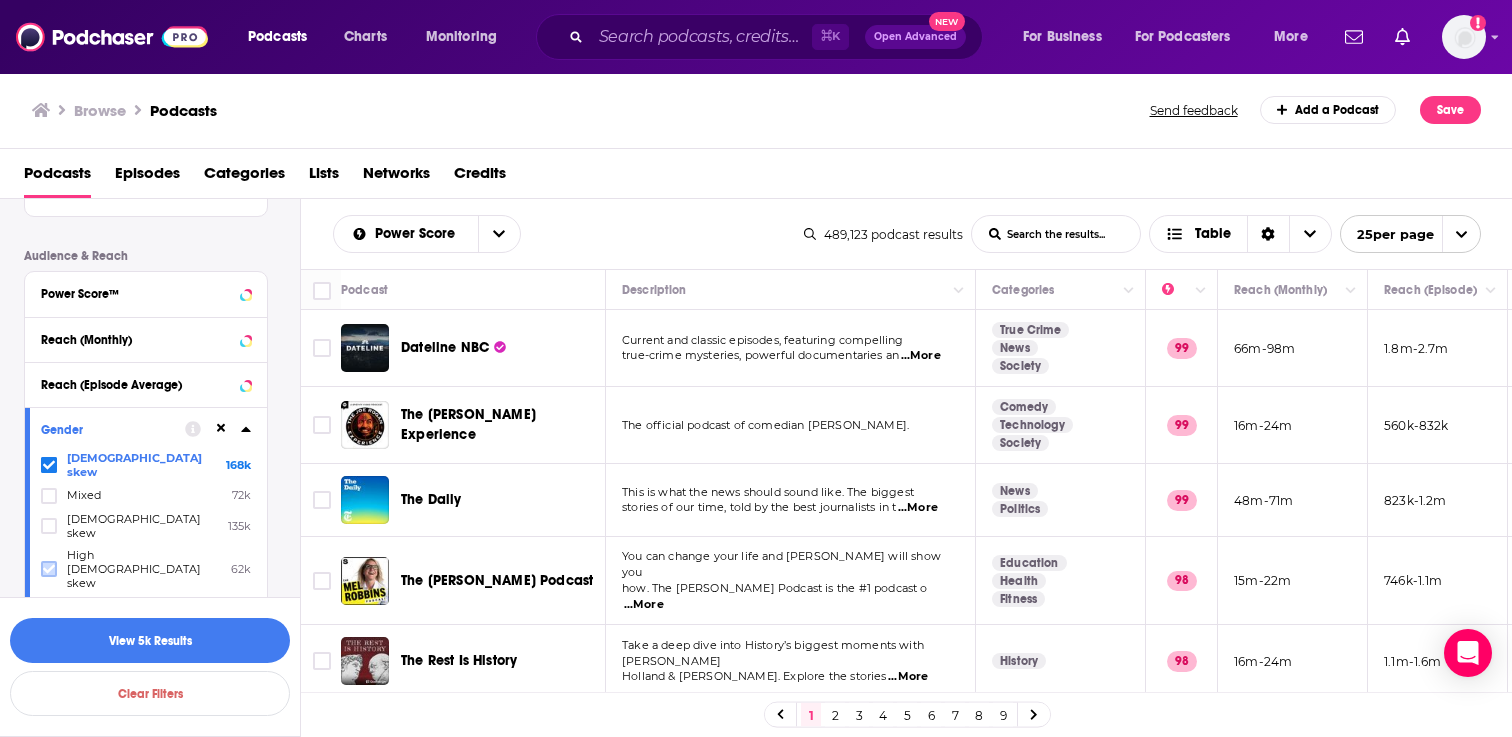 click 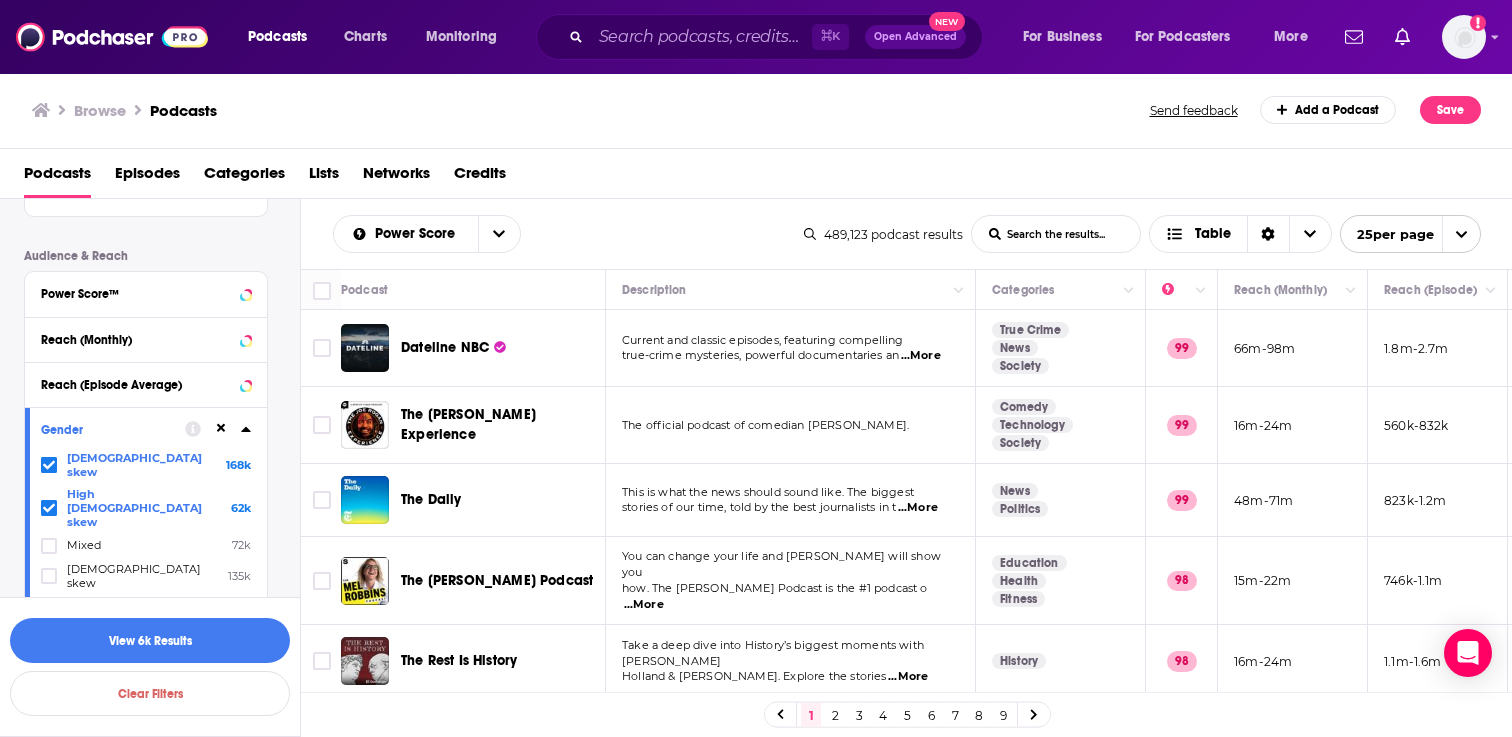 click on "Podcast Details Category Active Status Language Has Guests Brand Safety & Suitability Political Skew Beta Network Date of First Episode Date of Last Episode Episode Length Release Schedule Episode Count Hosting Provider Rating Explicit Show Less Audience & Reach Power Score™ Reach (Monthly) Reach (Episode Average) Gender [DEMOGRAPHIC_DATA] skew 168k High [DEMOGRAPHIC_DATA] skew 62k Mixed 72k [DEMOGRAPHIC_DATA] skew 135k High [DEMOGRAPHIC_DATA] skew 41k Age Income Show More" at bounding box center [162, 131] 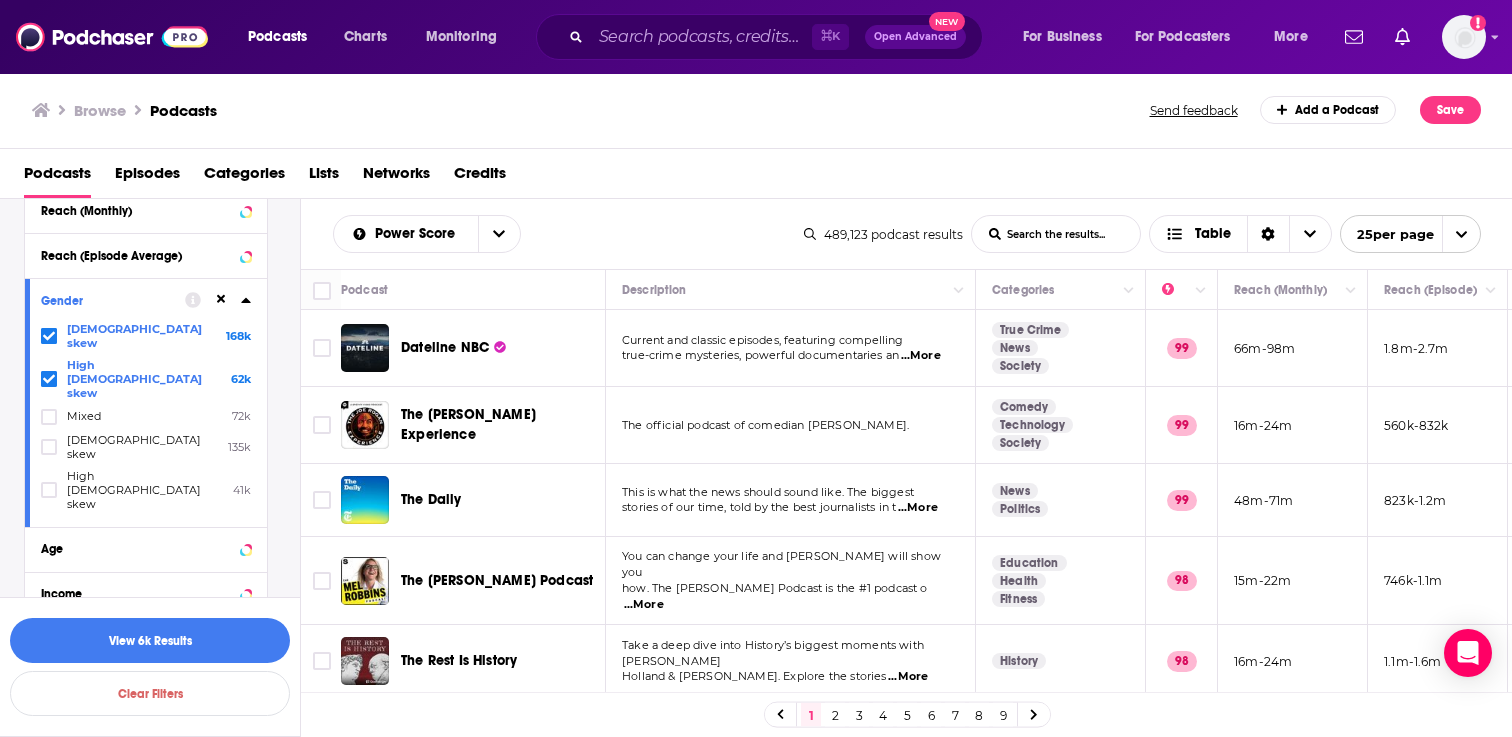 scroll, scrollTop: 1007, scrollLeft: 0, axis: vertical 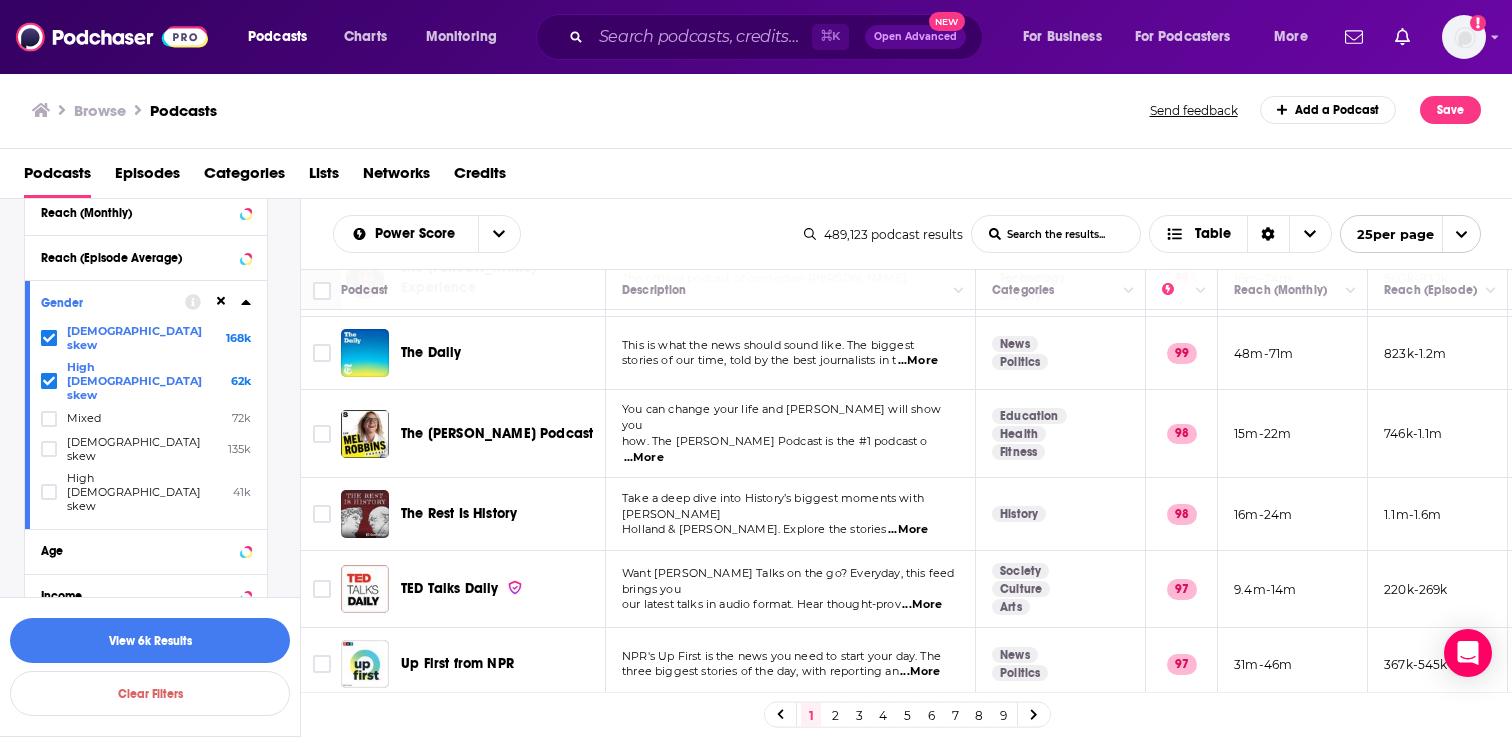 click on "...More" at bounding box center [908, 530] 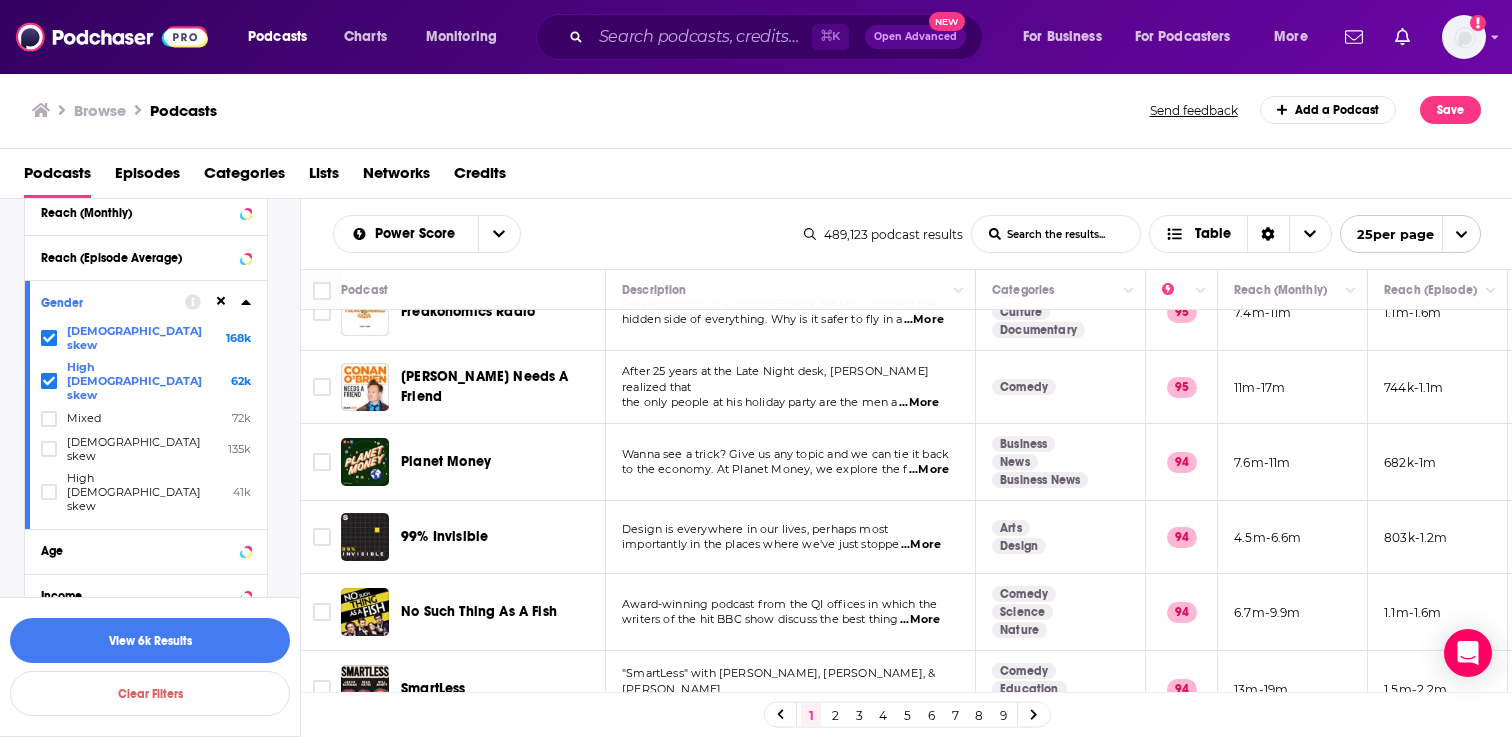 scroll, scrollTop: 1507, scrollLeft: 0, axis: vertical 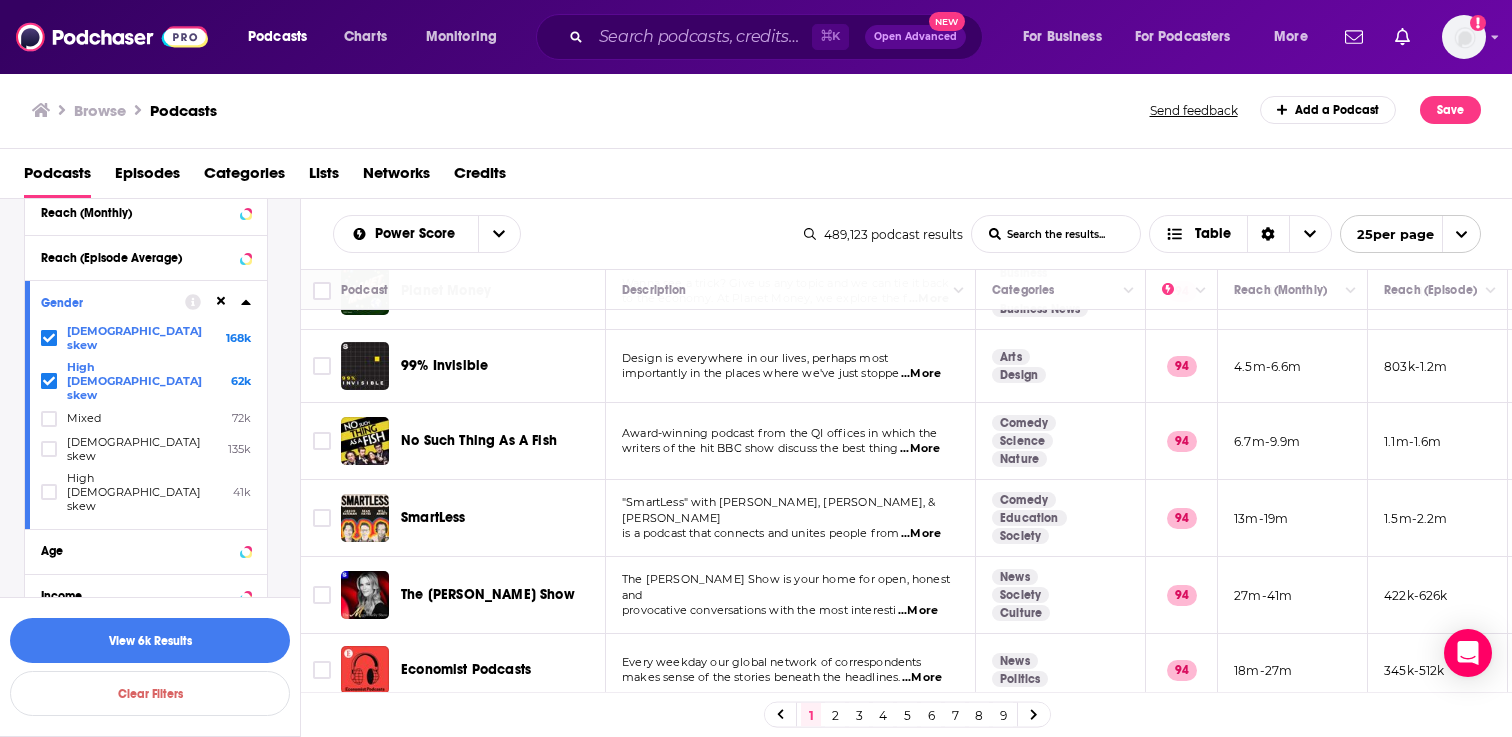 click on "2" at bounding box center [835, 715] 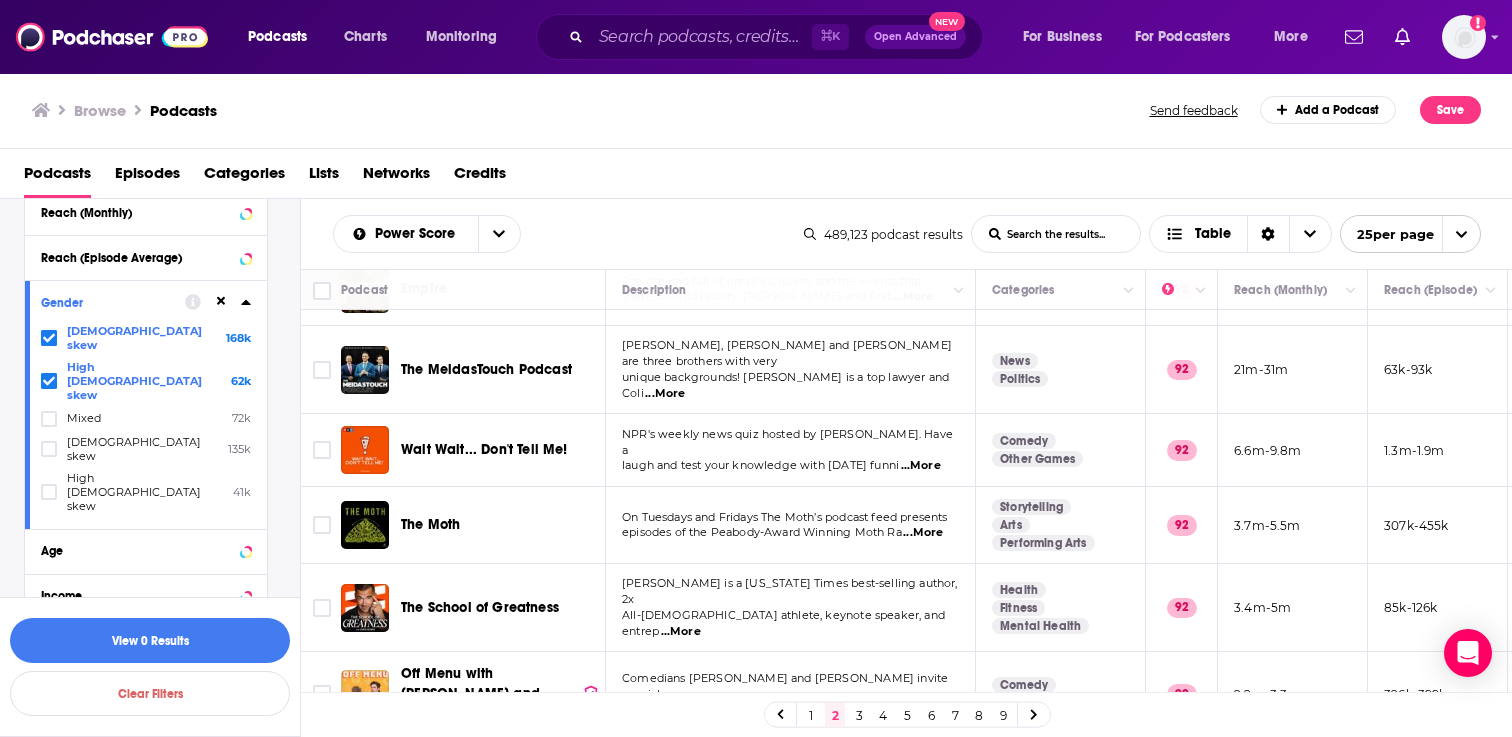 scroll, scrollTop: 1507, scrollLeft: 0, axis: vertical 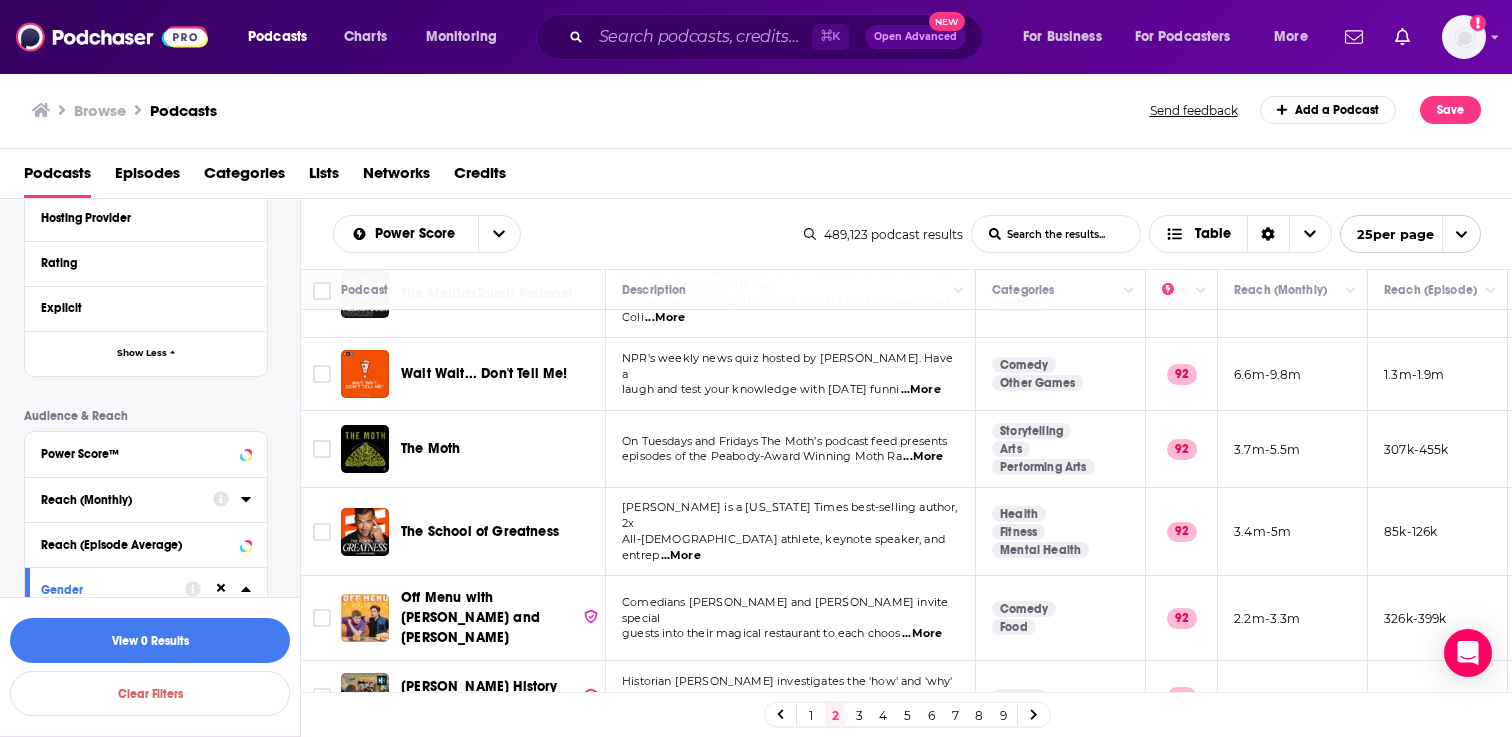 click 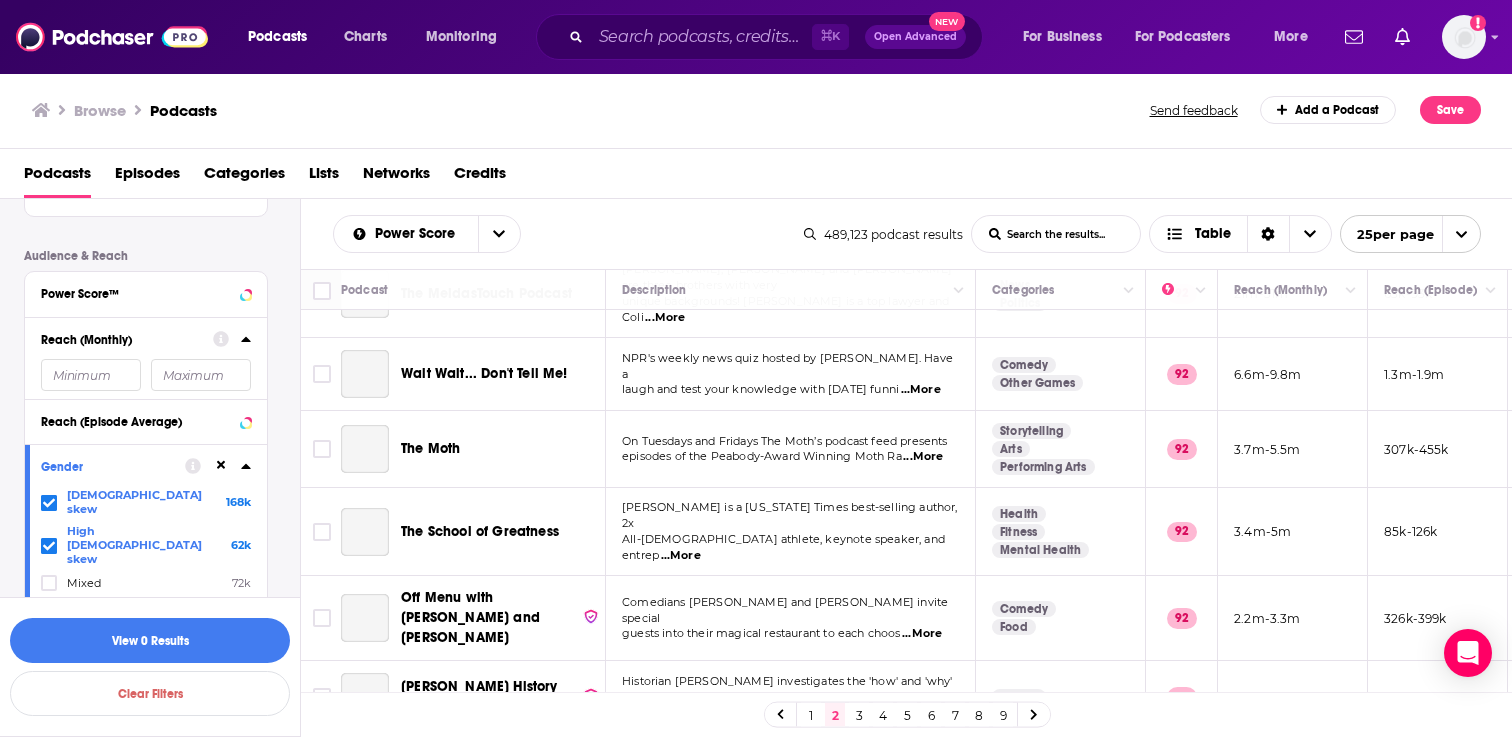 scroll, scrollTop: 892, scrollLeft: 0, axis: vertical 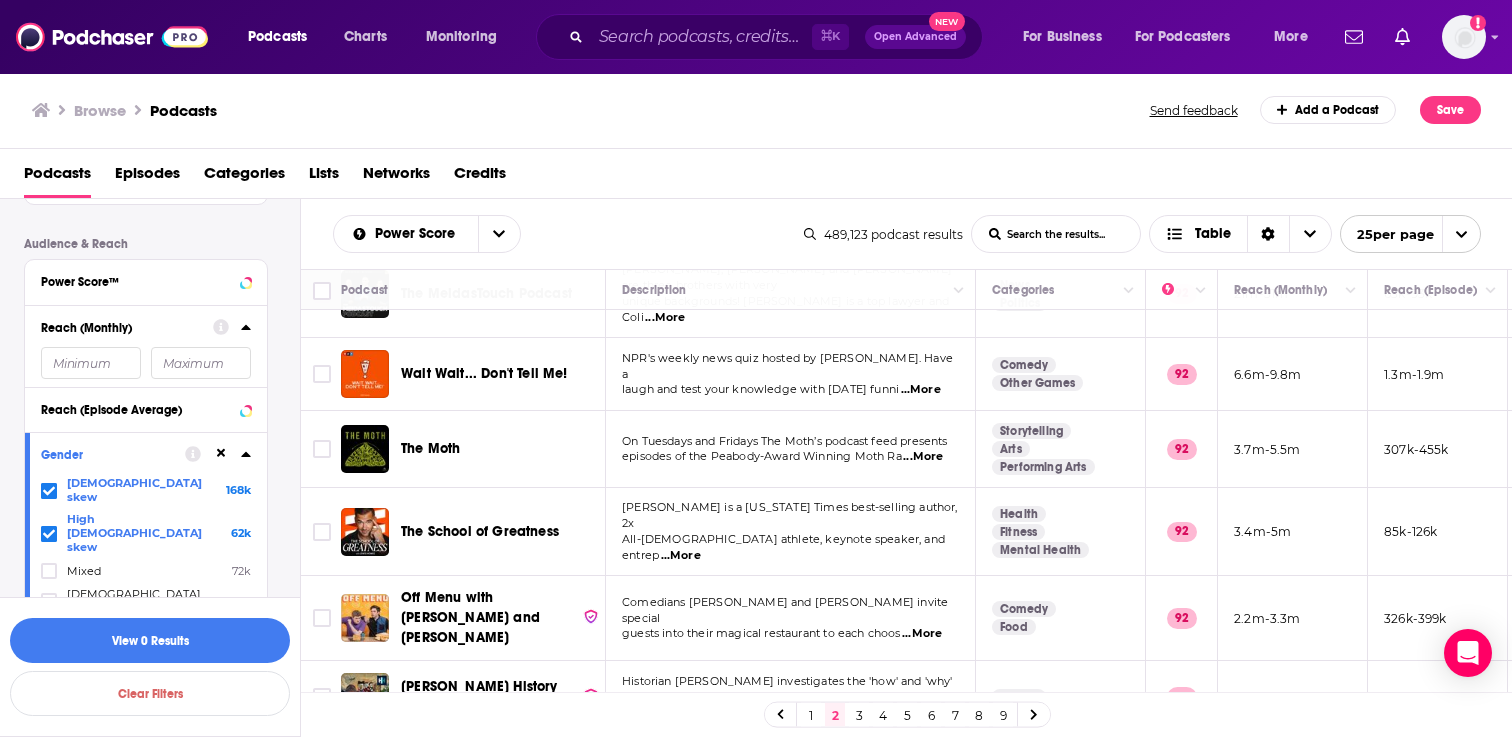 click at bounding box center [201, 363] 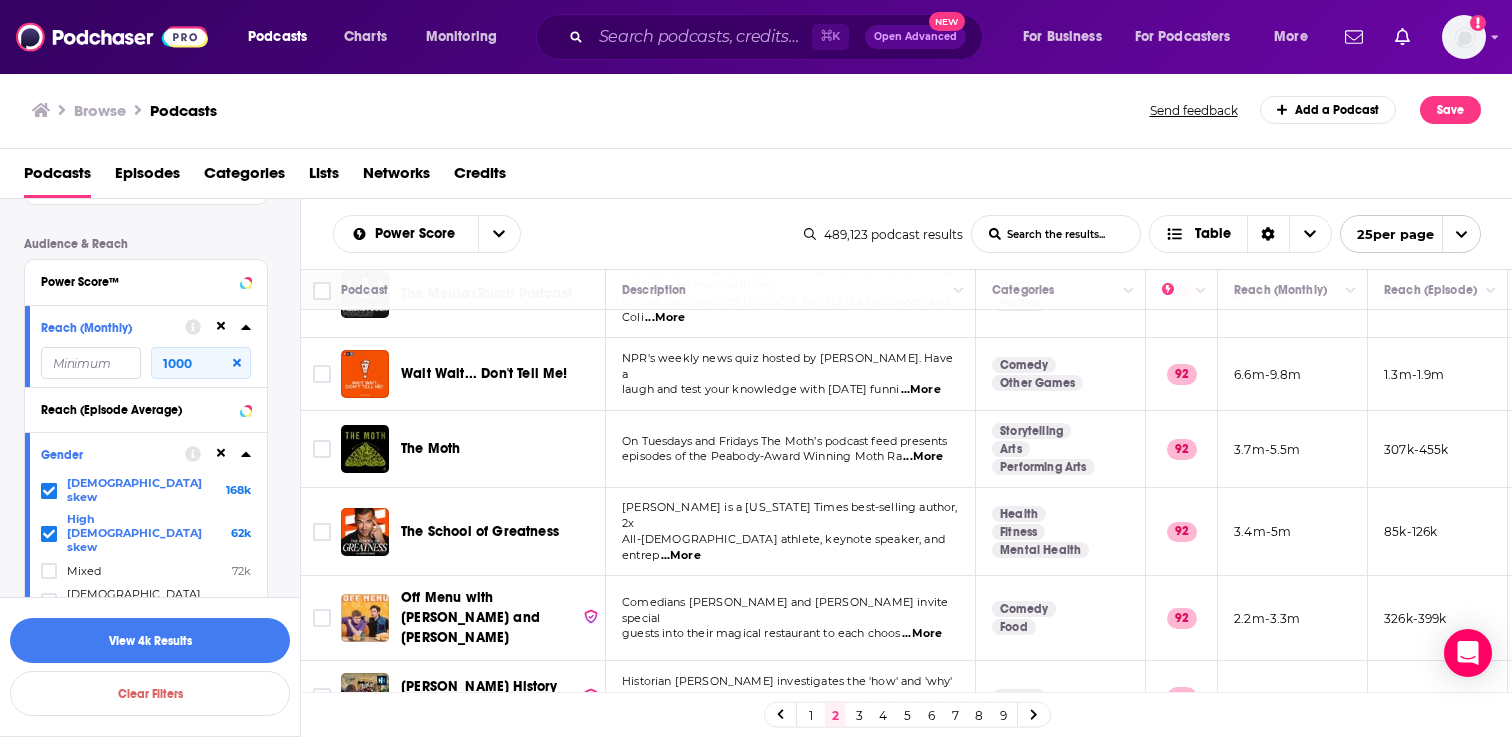 click on "Podcast Details Category Active Status Language Has Guests Brand Safety & Suitability Political Skew Beta Network Date of First Episode Date of Last Episode Episode Length Release Schedule Episode Count Hosting Provider Rating Explicit Show Less Audience & Reach Power Score™ Reach (Monthly) 1000 Reach (Episode Average) Gender [DEMOGRAPHIC_DATA] skew 168k High [DEMOGRAPHIC_DATA] skew 62k Mixed 72k [DEMOGRAPHIC_DATA] skew 135k High [DEMOGRAPHIC_DATA] skew 41k Age Income Show More" at bounding box center [162, 138] 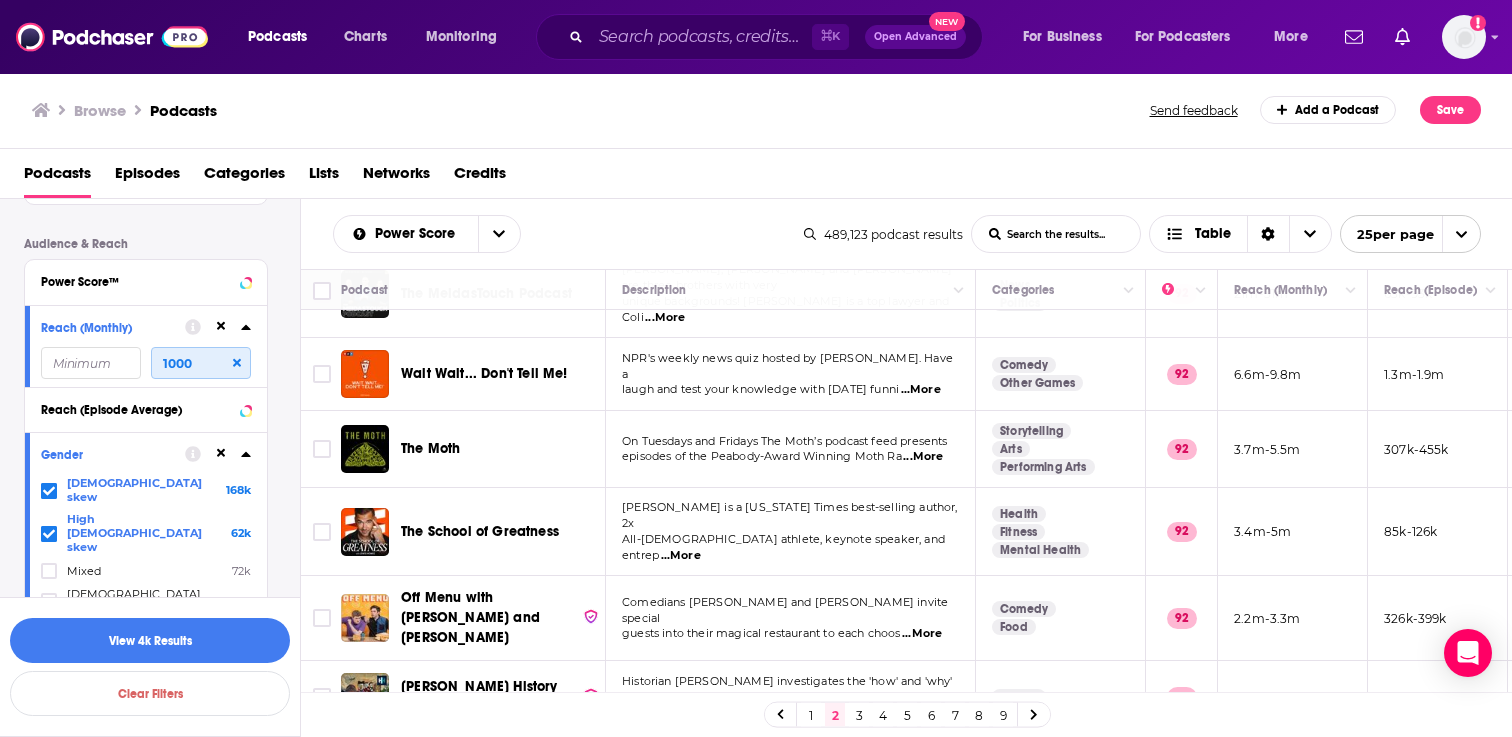 click on "1000" at bounding box center [201, 363] 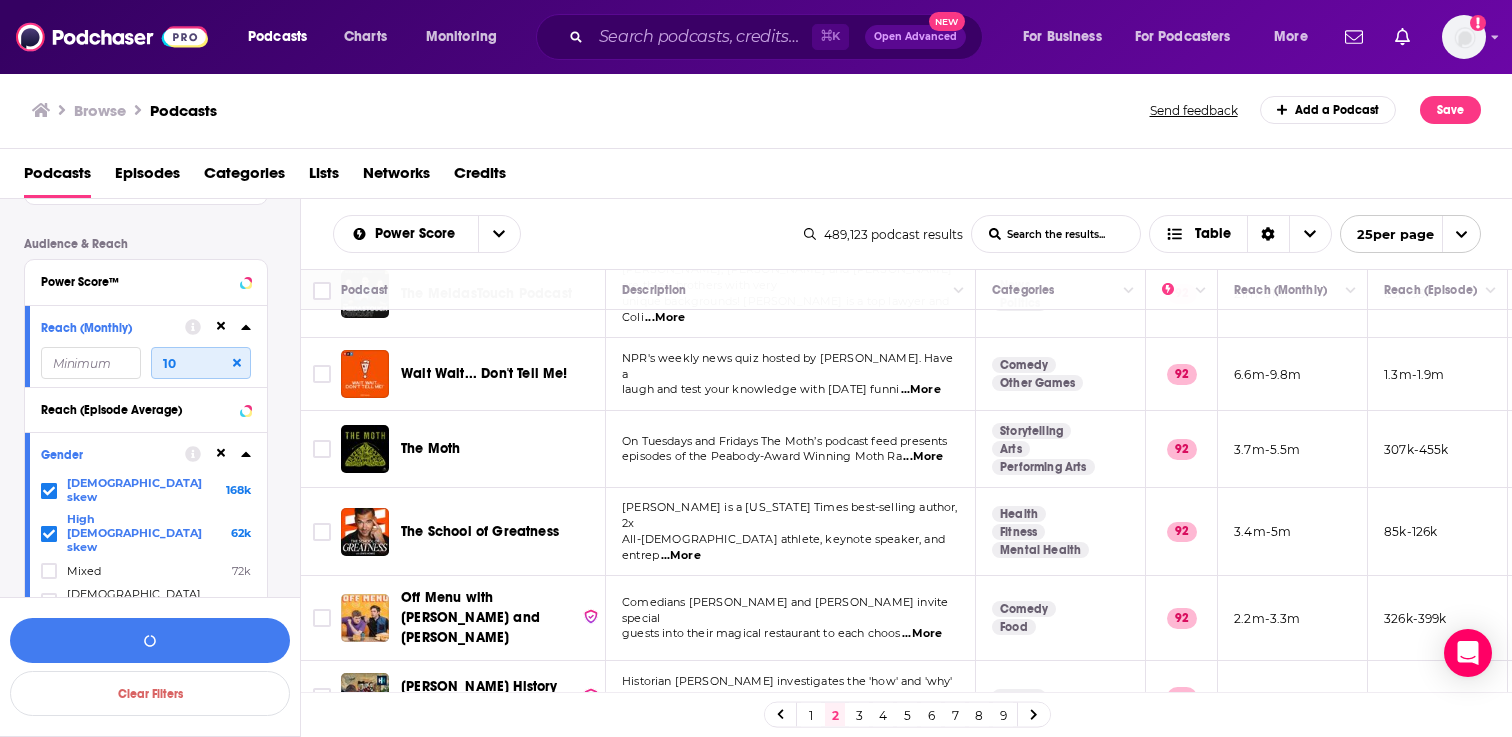 type on "1" 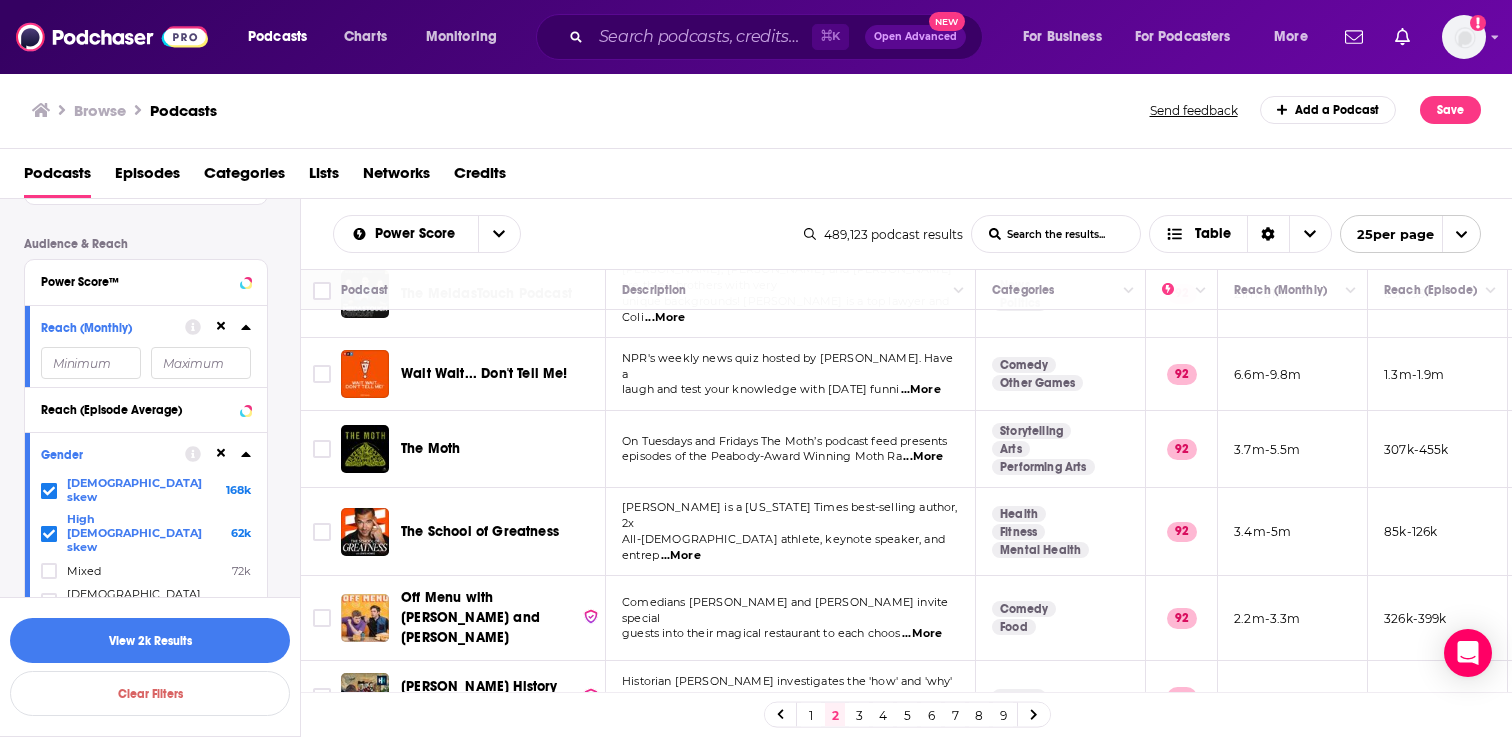 type on "2" 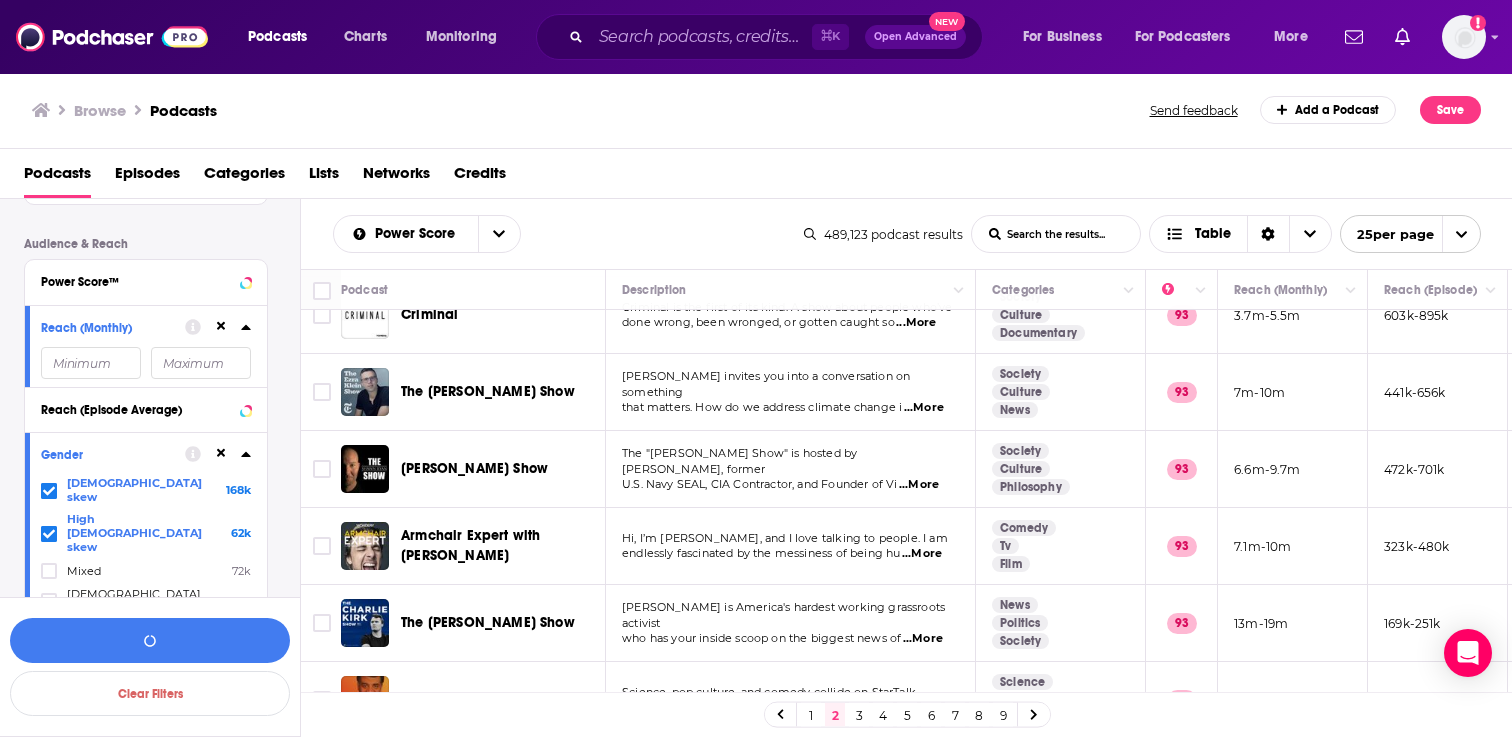 scroll, scrollTop: 0, scrollLeft: 0, axis: both 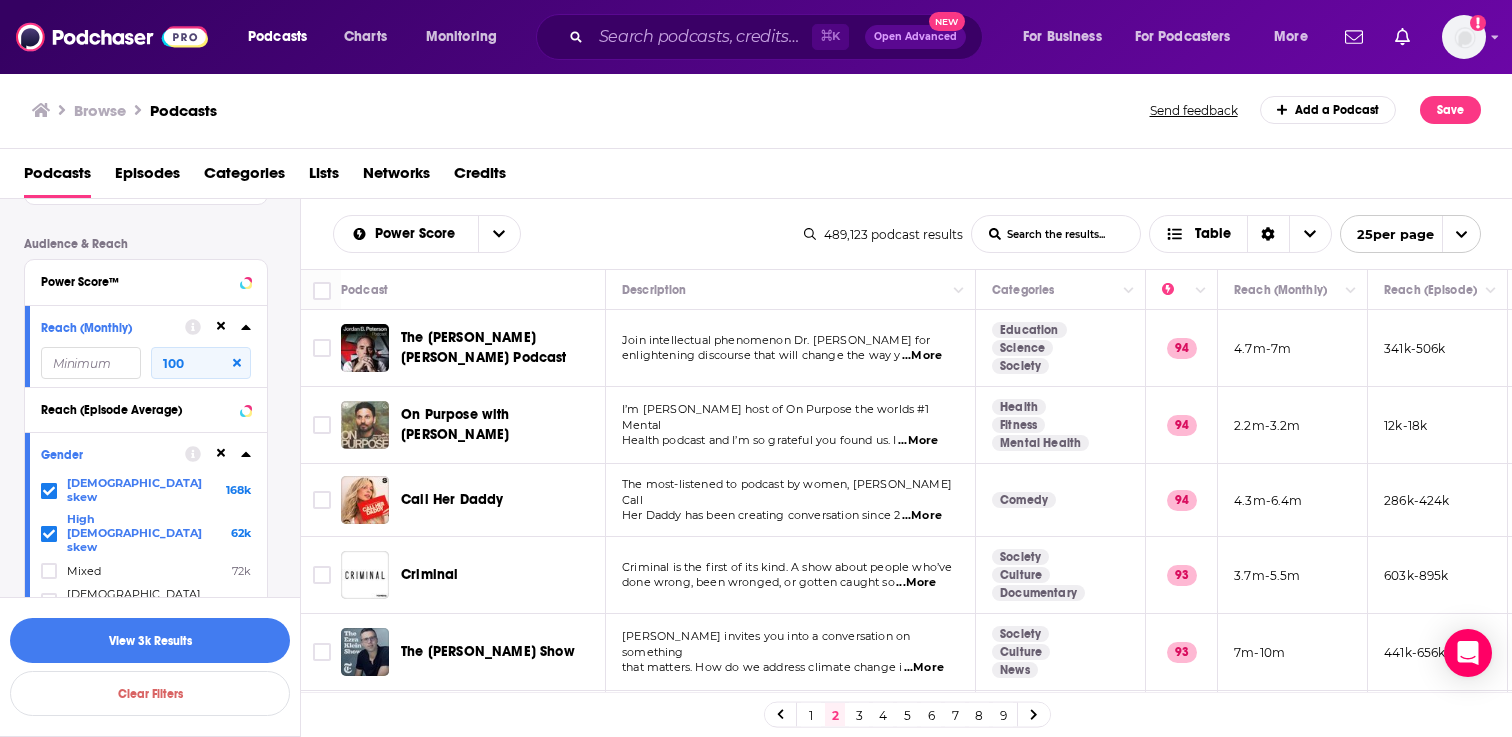 click on "Podcast Details Category Active Status Language Has Guests Brand Safety & Suitability Political Skew Beta Network Date of First Episode Date of Last Episode Episode Length Release Schedule Episode Count Hosting Provider Rating Explicit Show Less Audience & Reach Power Score™ Reach (Monthly) 100 Reach (Episode Average) Gender [DEMOGRAPHIC_DATA] skew 168k High [DEMOGRAPHIC_DATA] skew 62k Mixed 72k [DEMOGRAPHIC_DATA] skew 135k High [DEMOGRAPHIC_DATA] skew 41k Age Income Show More" at bounding box center (162, 138) 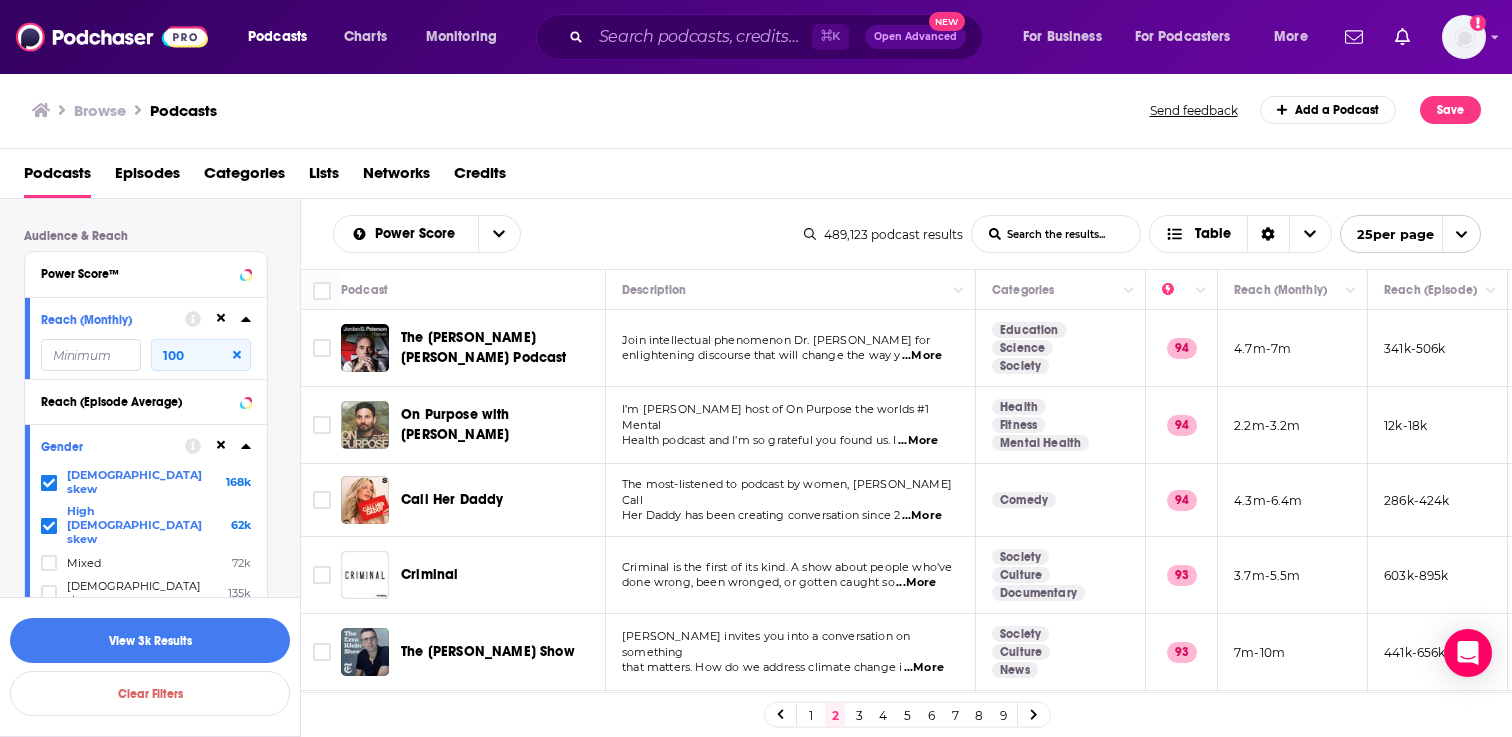 scroll, scrollTop: 883, scrollLeft: 0, axis: vertical 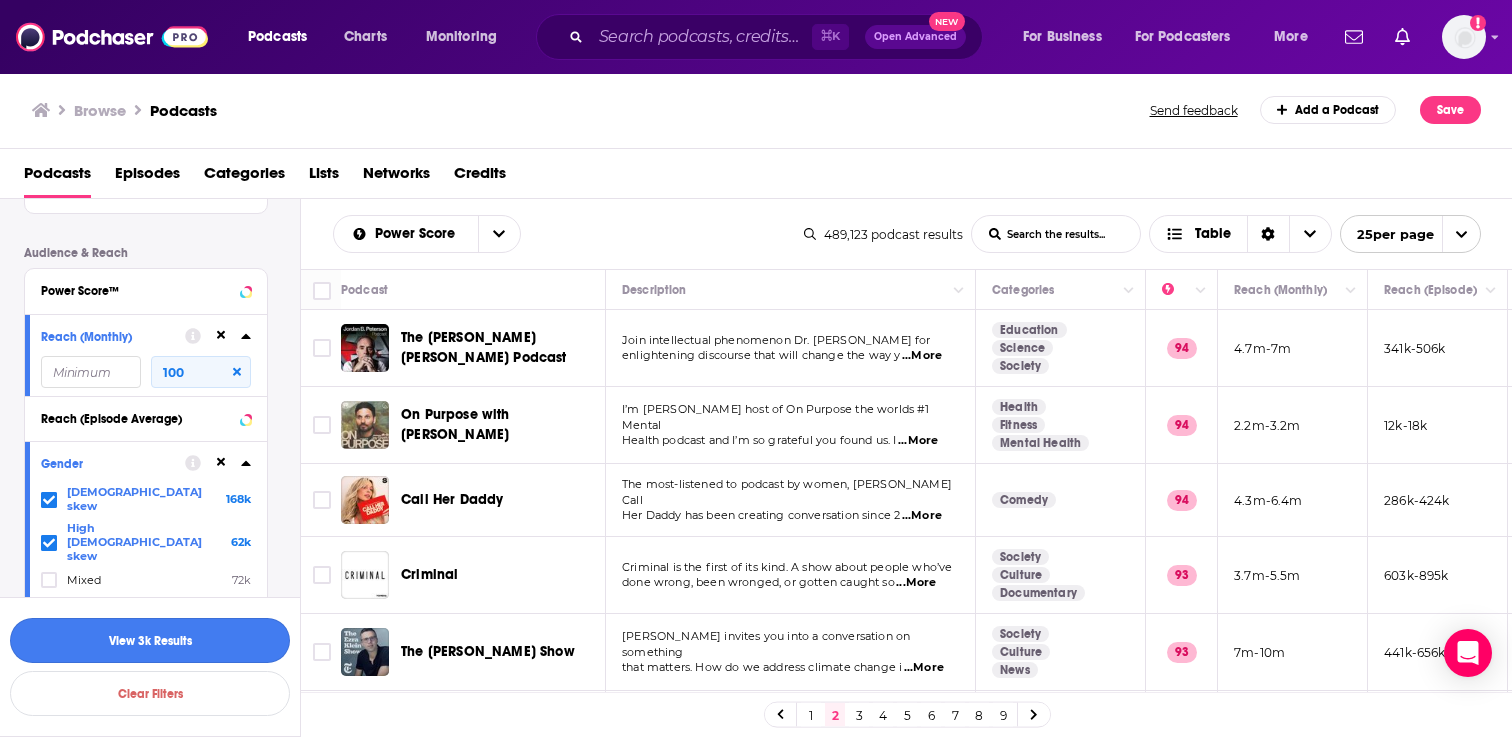 click on "View 3k Results" at bounding box center (150, 640) 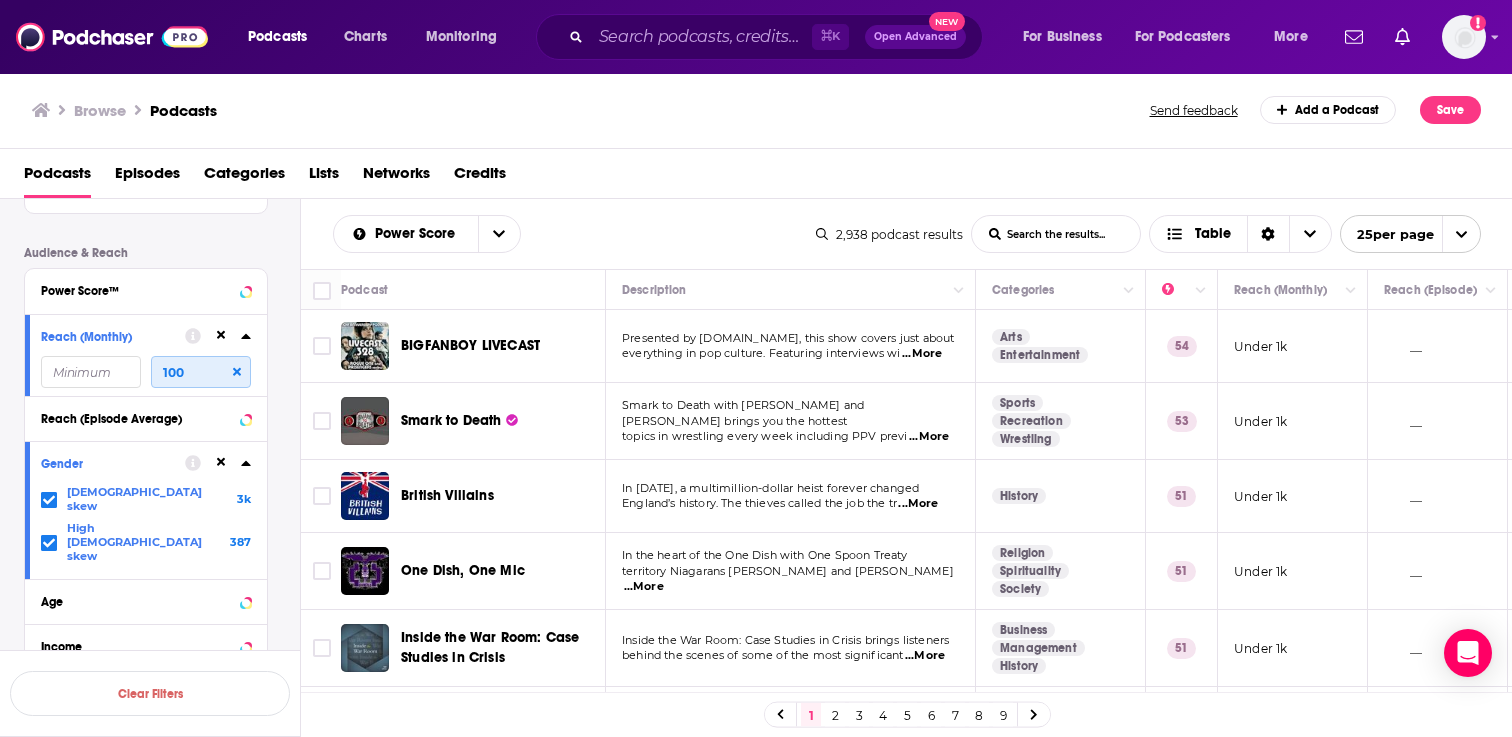 click on "100" at bounding box center (201, 372) 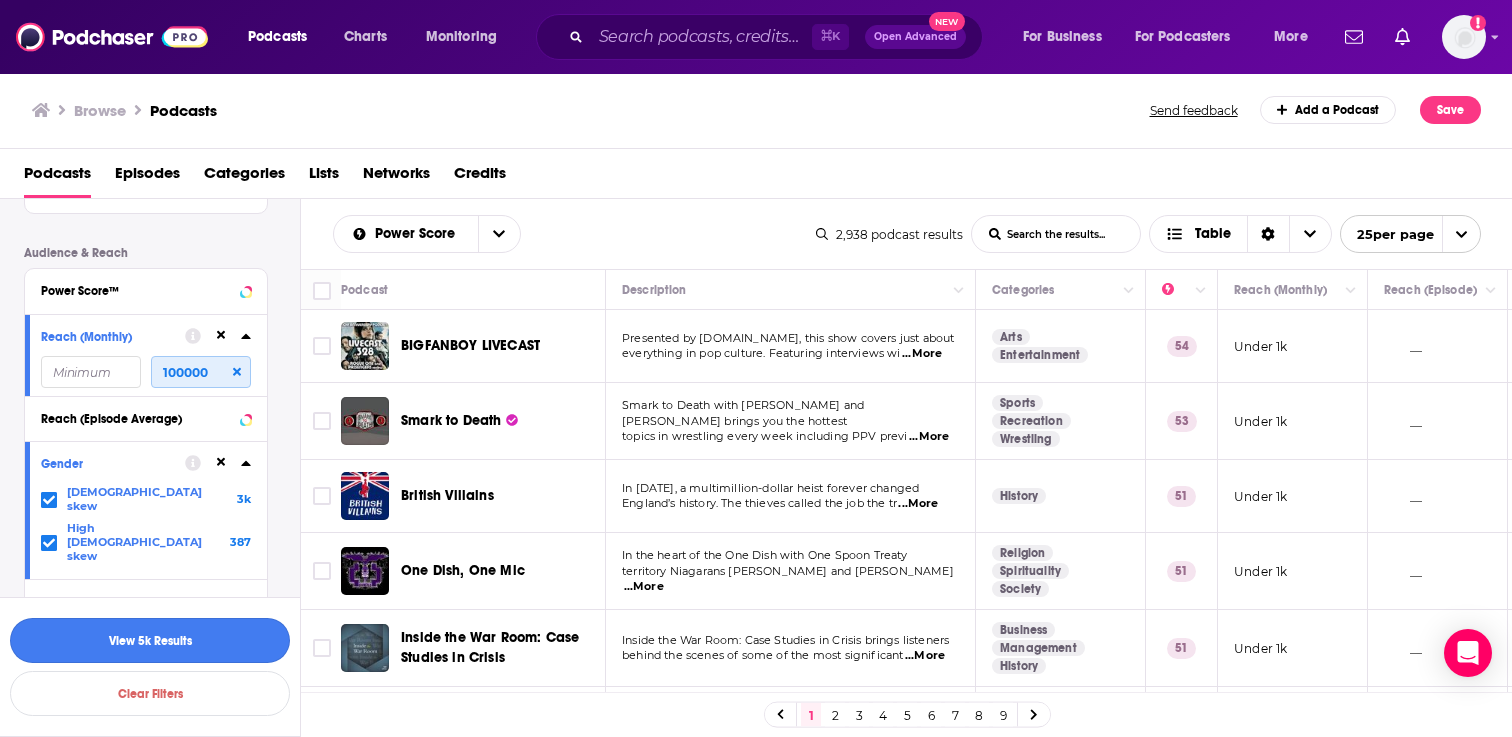 type on "100000" 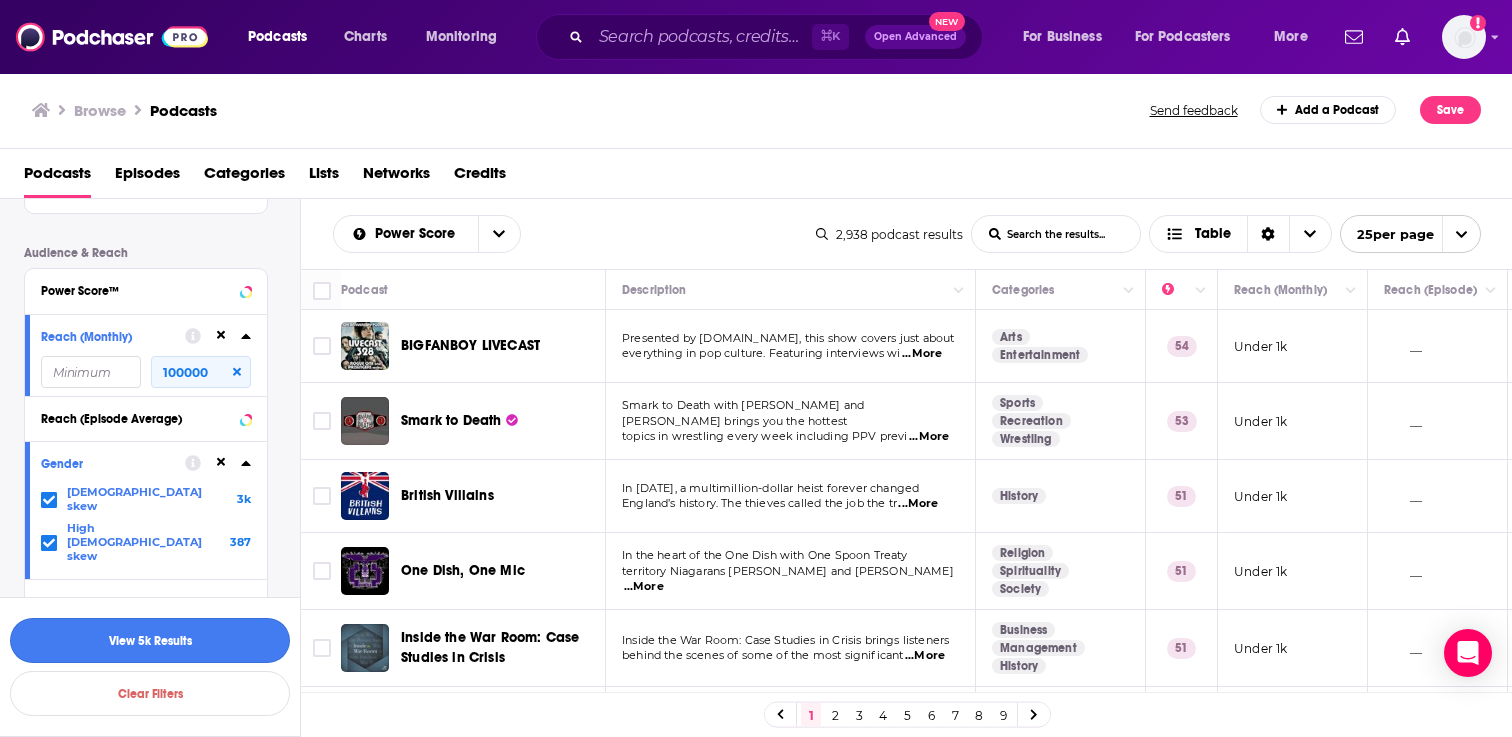 click on "View 5k Results" at bounding box center [150, 640] 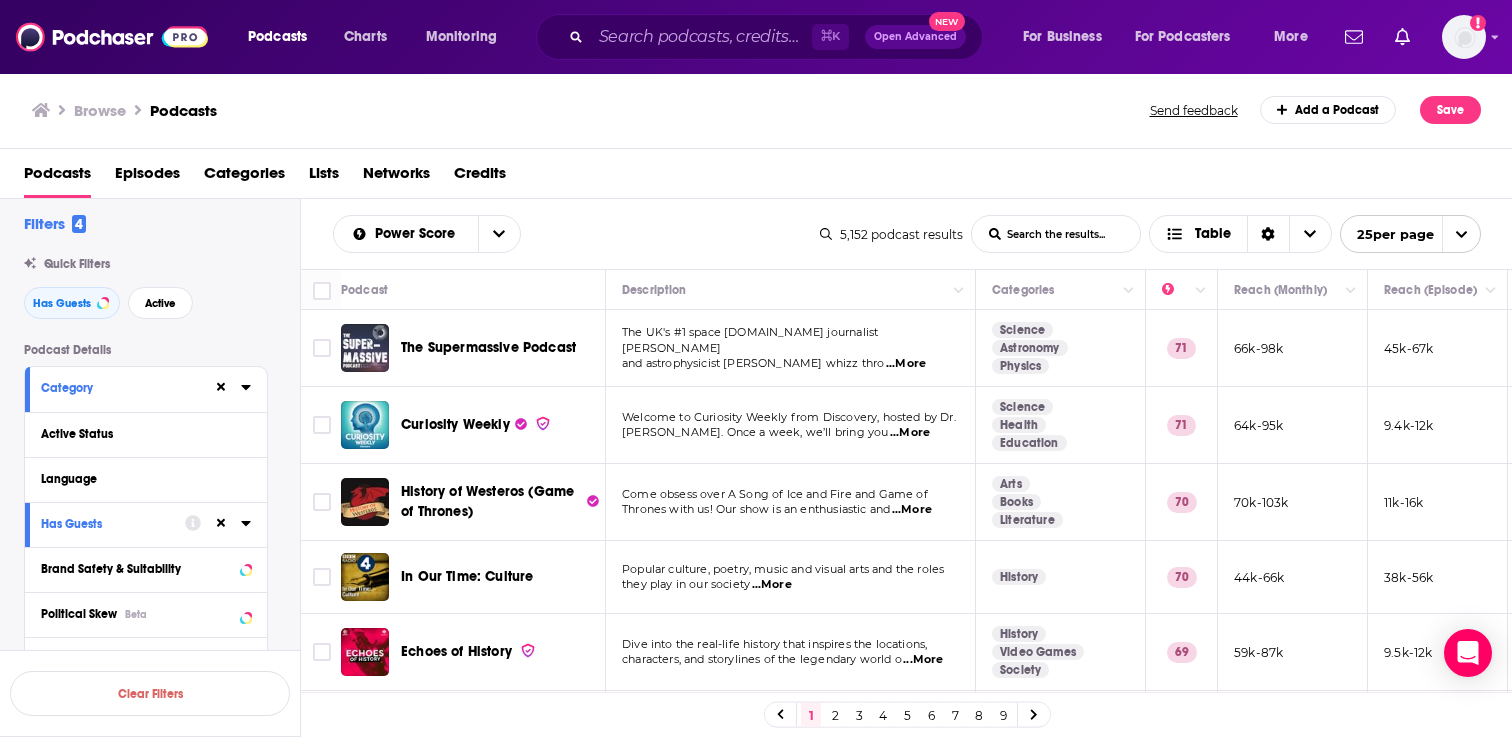 scroll, scrollTop: 5, scrollLeft: 0, axis: vertical 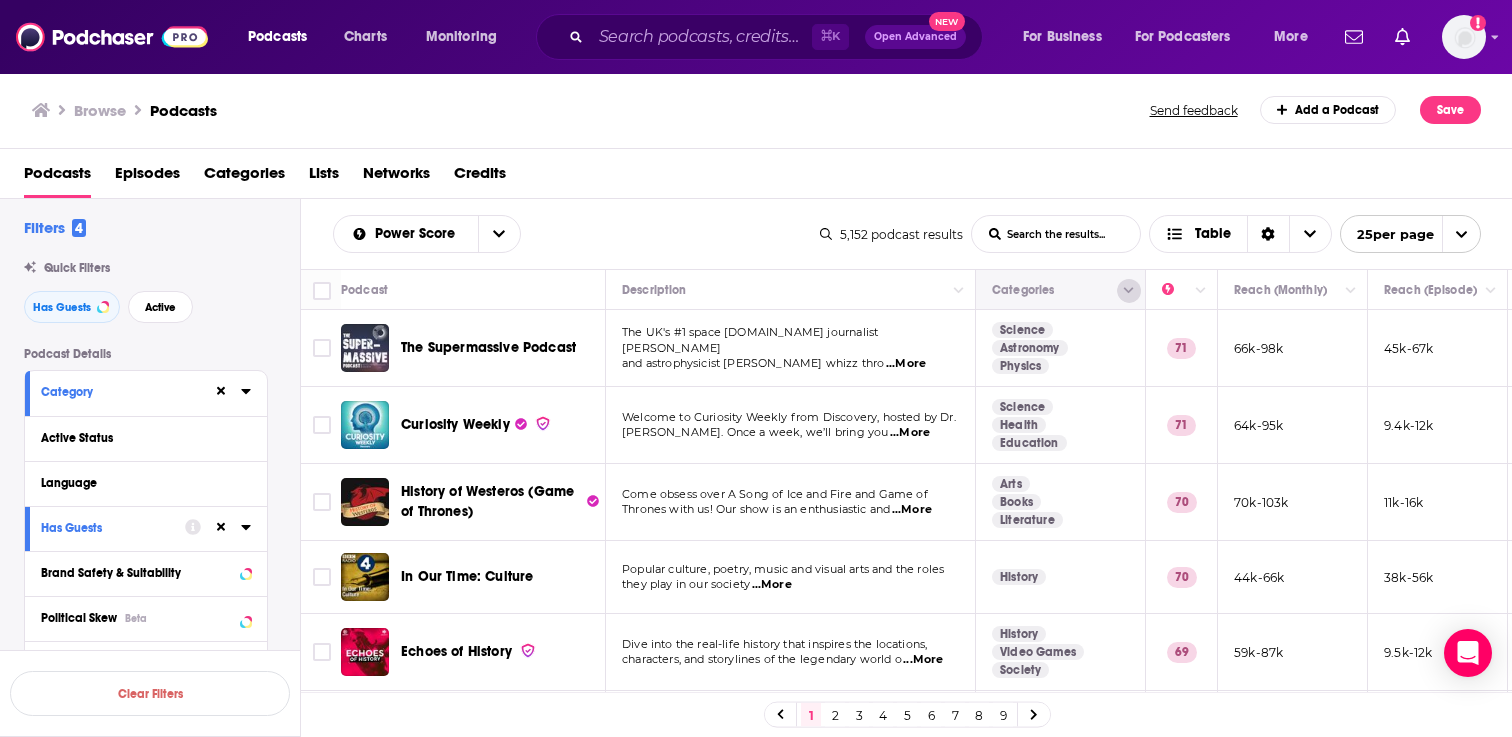 click at bounding box center [1129, 291] 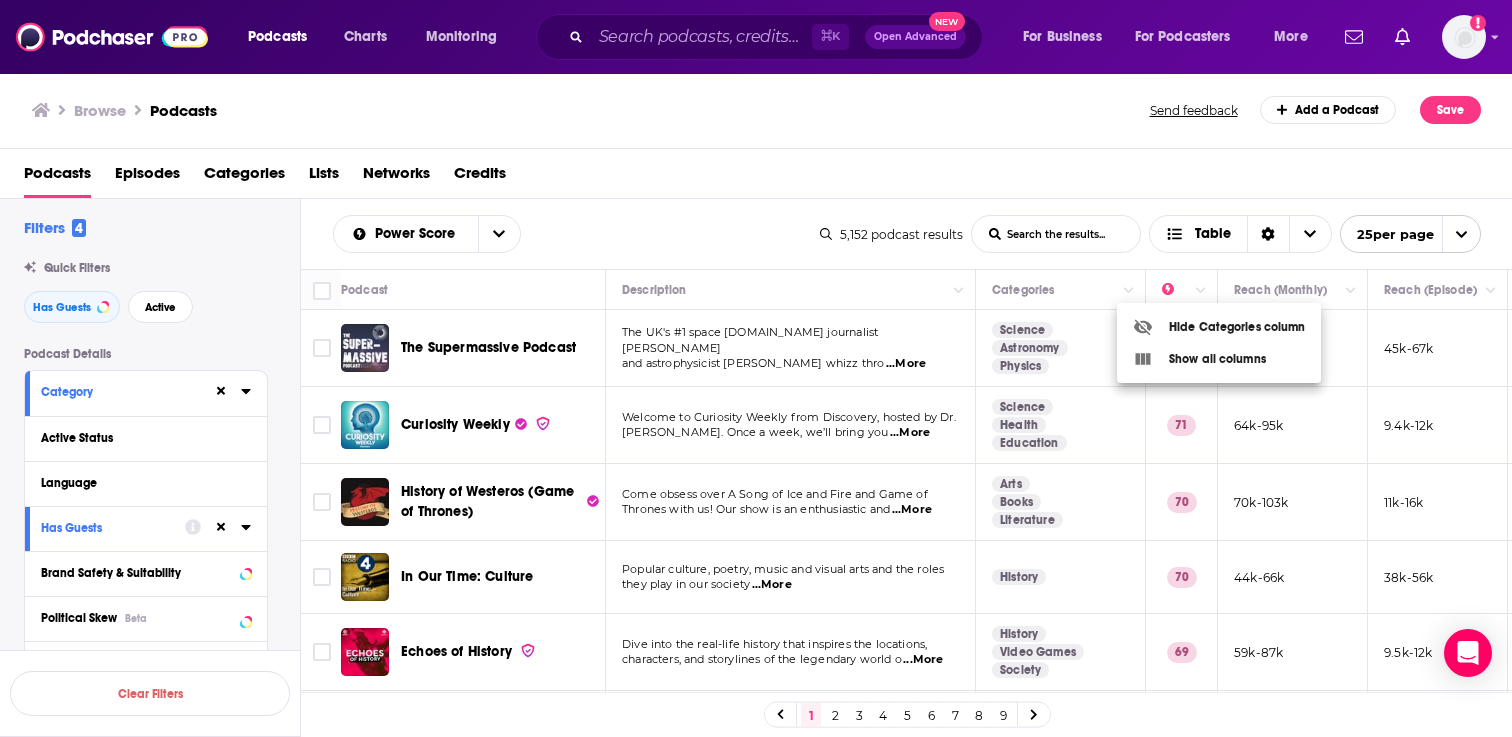 click at bounding box center (756, 368) 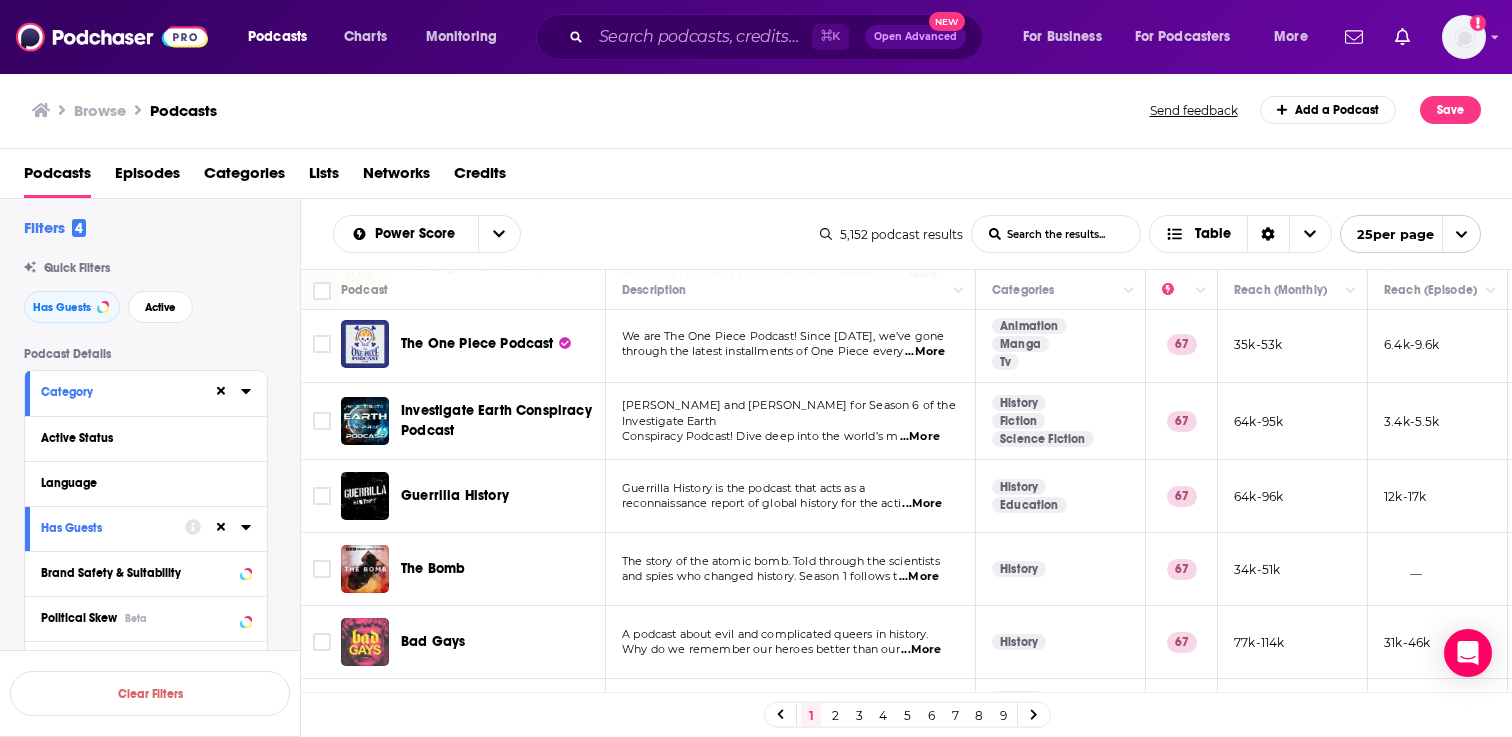 scroll, scrollTop: 687, scrollLeft: 0, axis: vertical 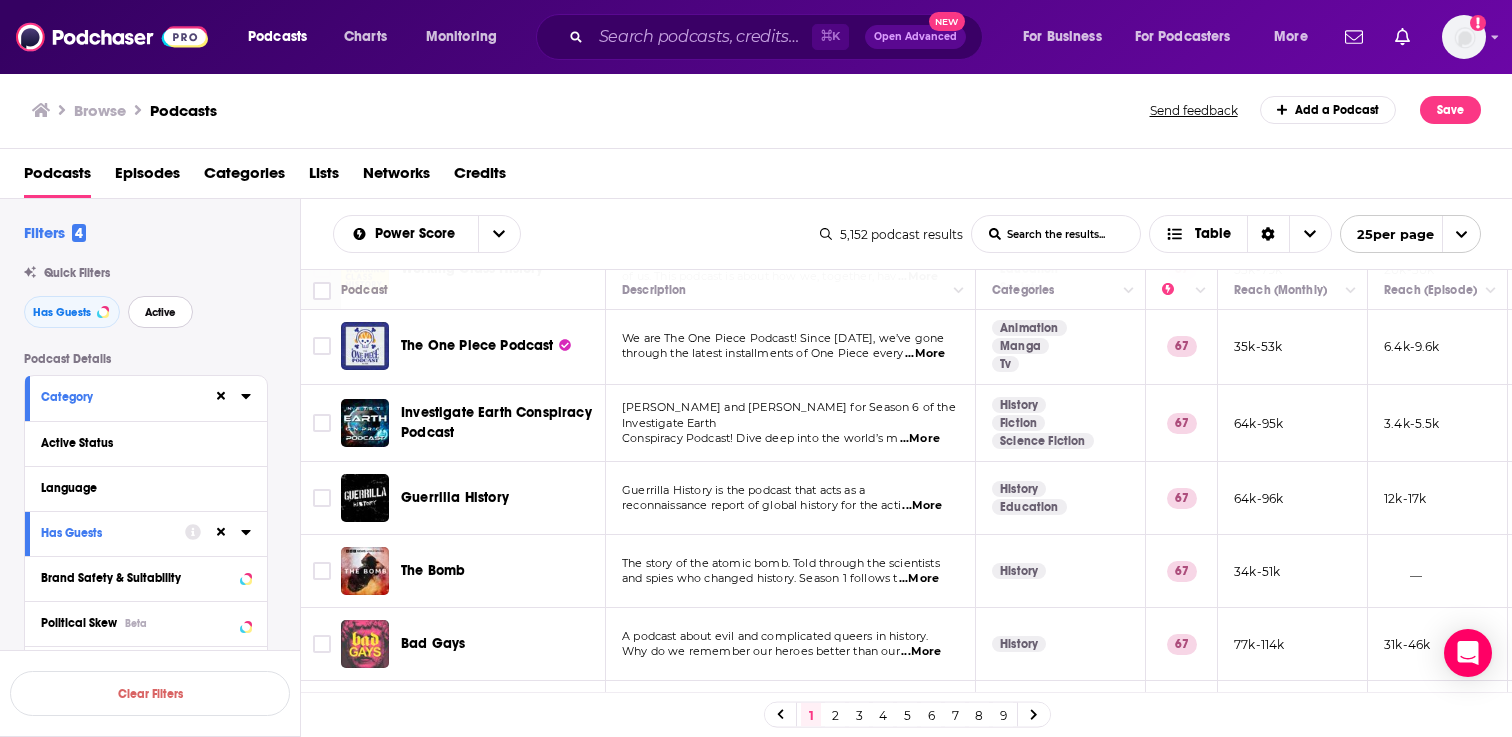 click on "Active" at bounding box center [160, 312] 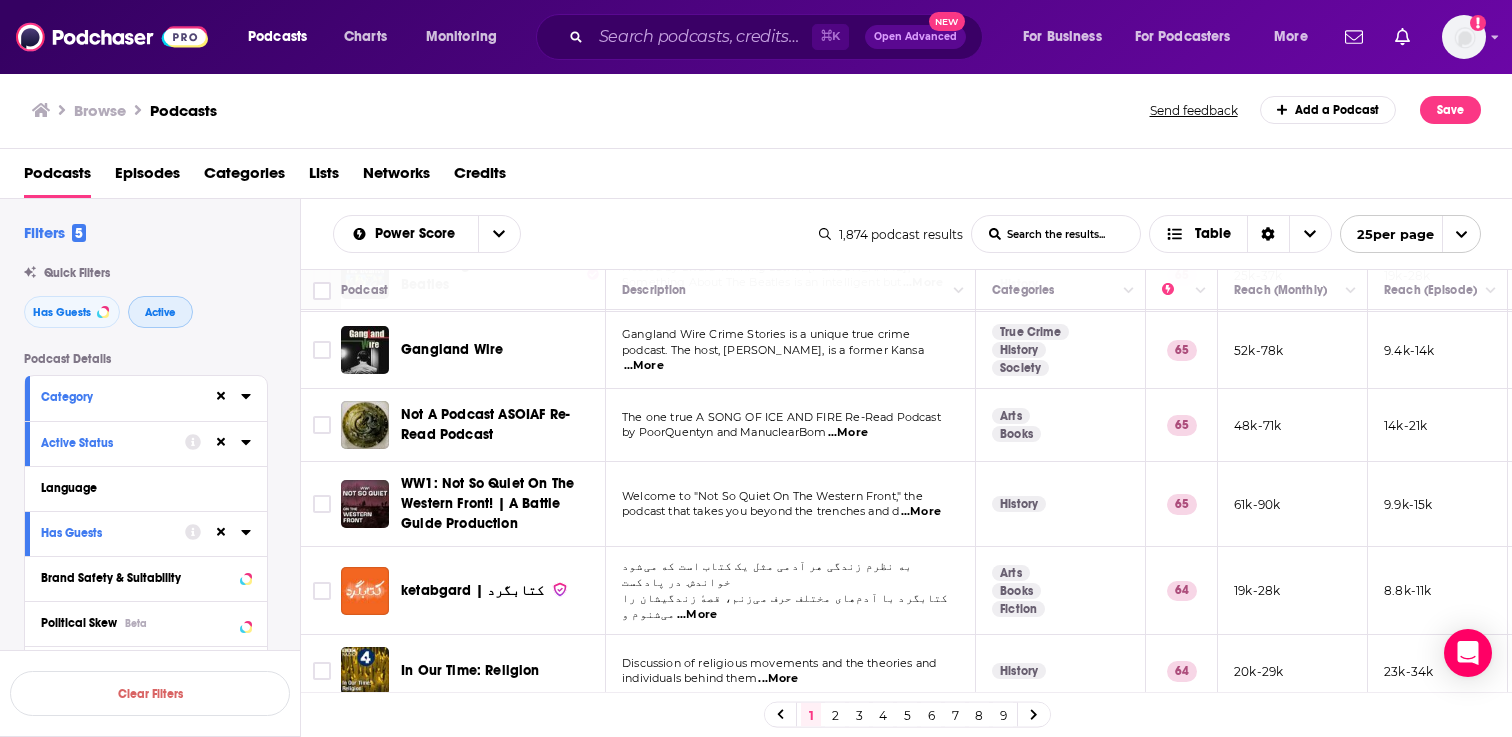 scroll, scrollTop: 1519, scrollLeft: 0, axis: vertical 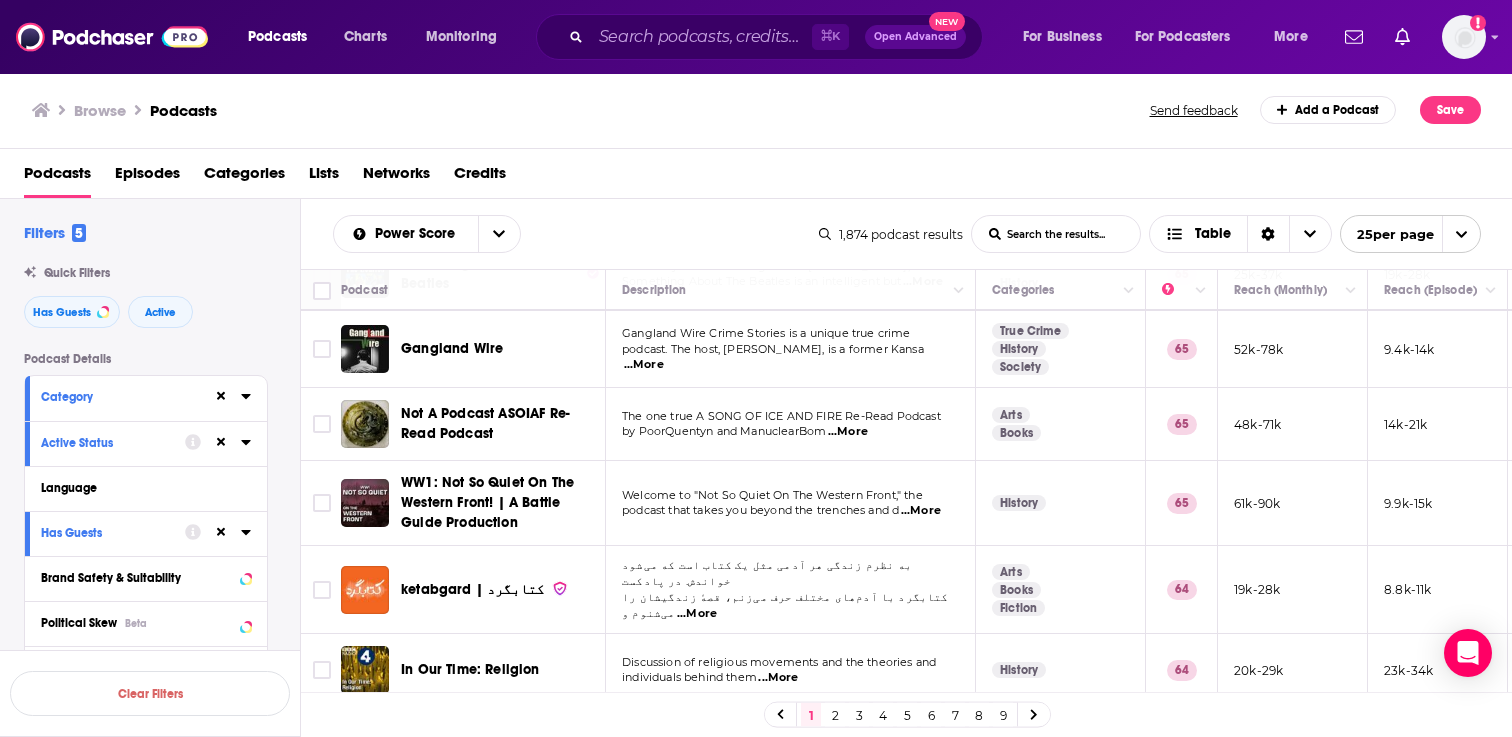click on "2" at bounding box center [835, 715] 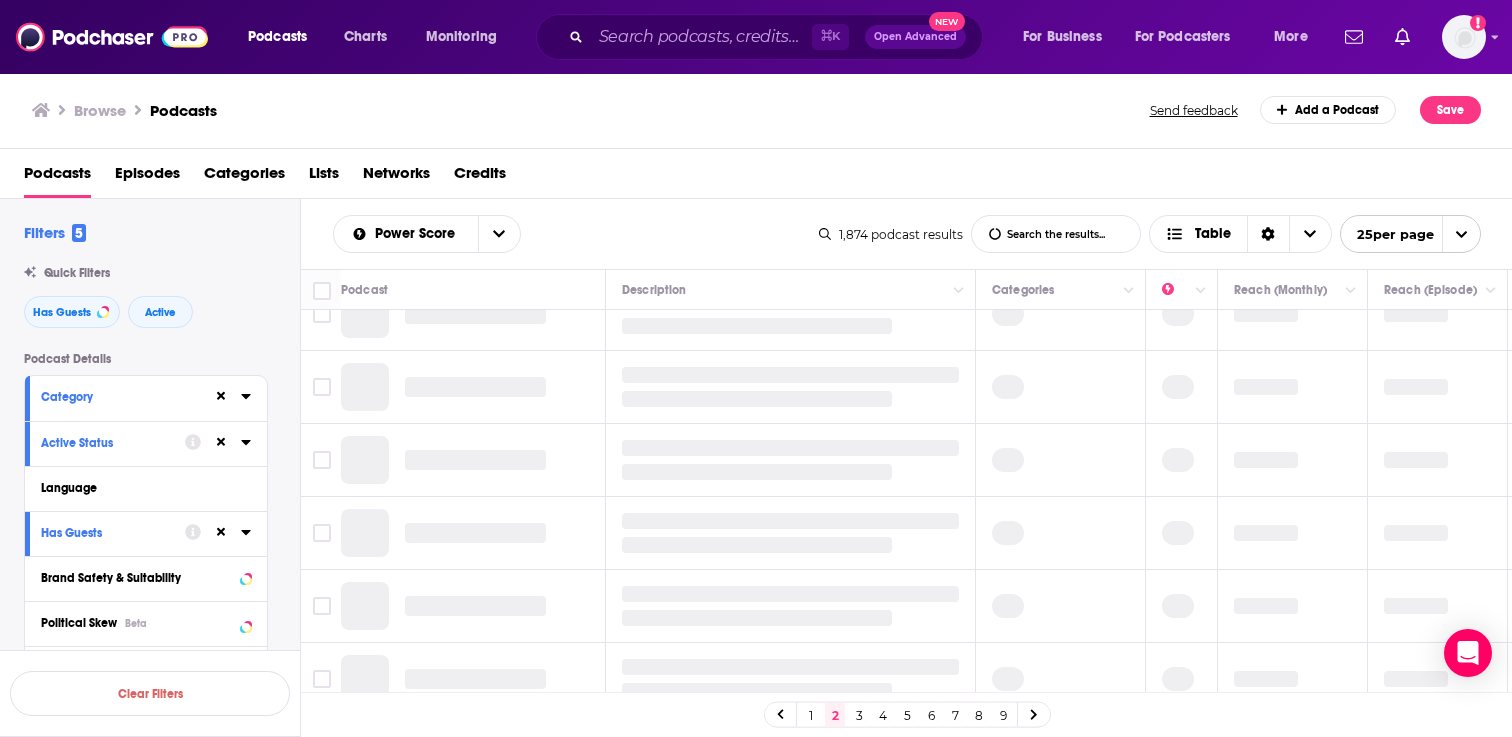 scroll, scrollTop: 0, scrollLeft: 0, axis: both 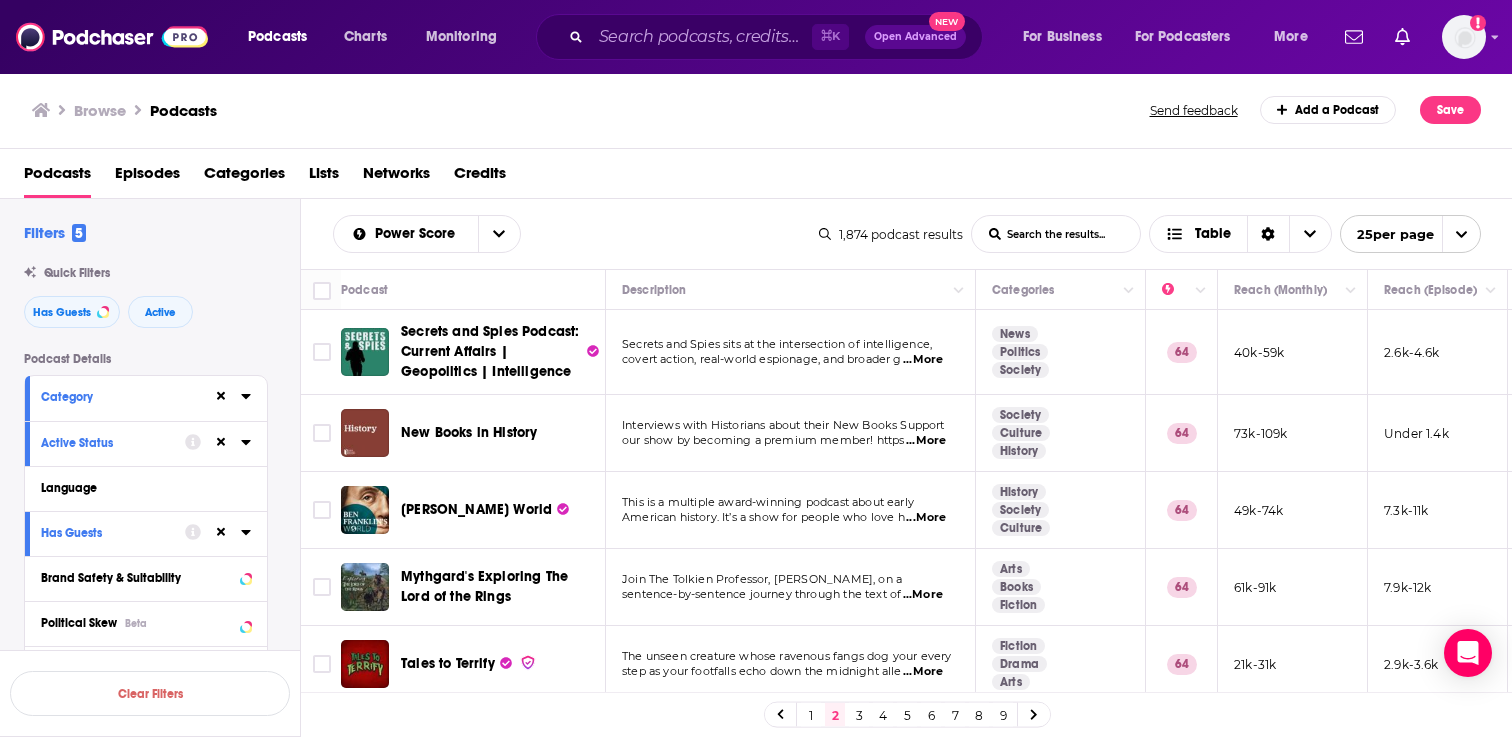 click on "...More" at bounding box center [923, 360] 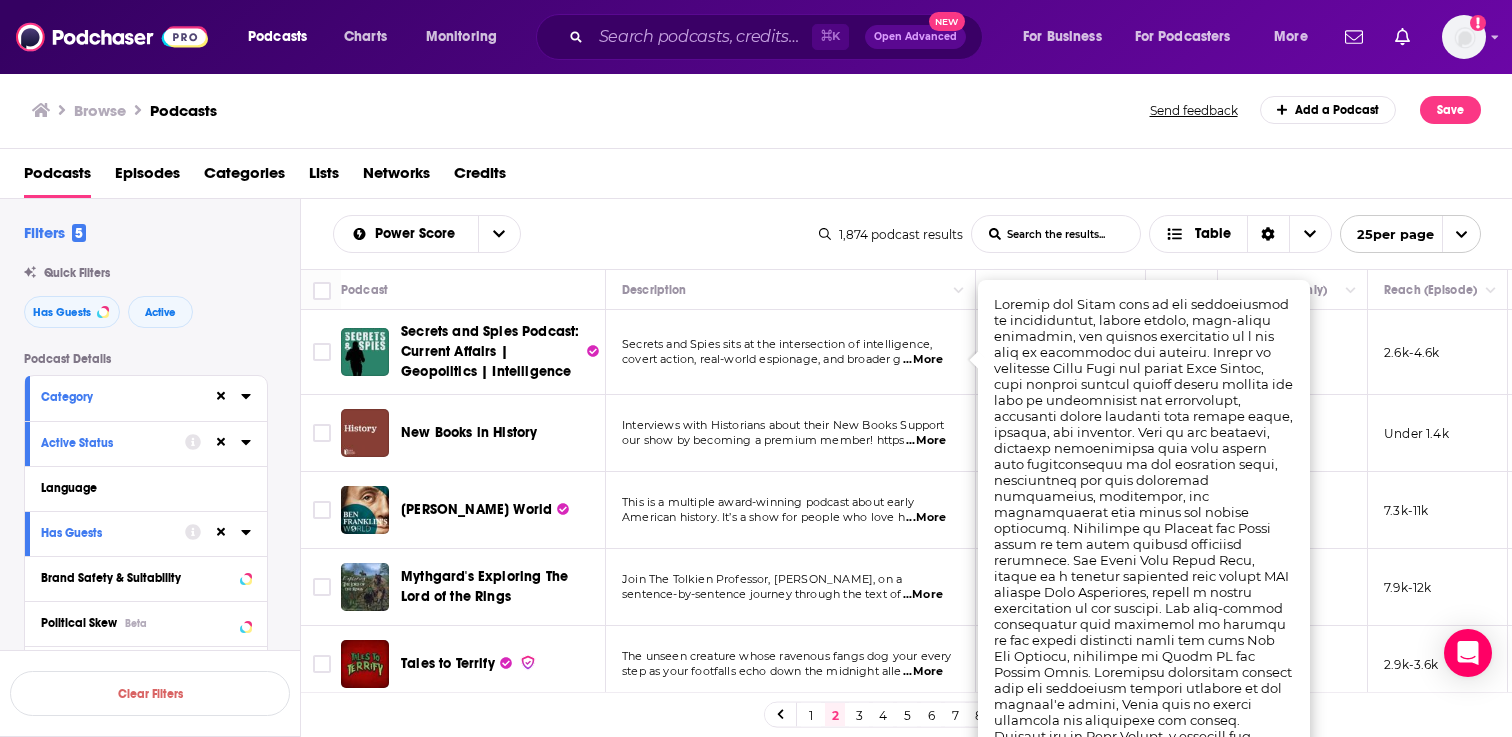 click on "Power Score List Search Input Search the results... Table" at bounding box center (576, 234) 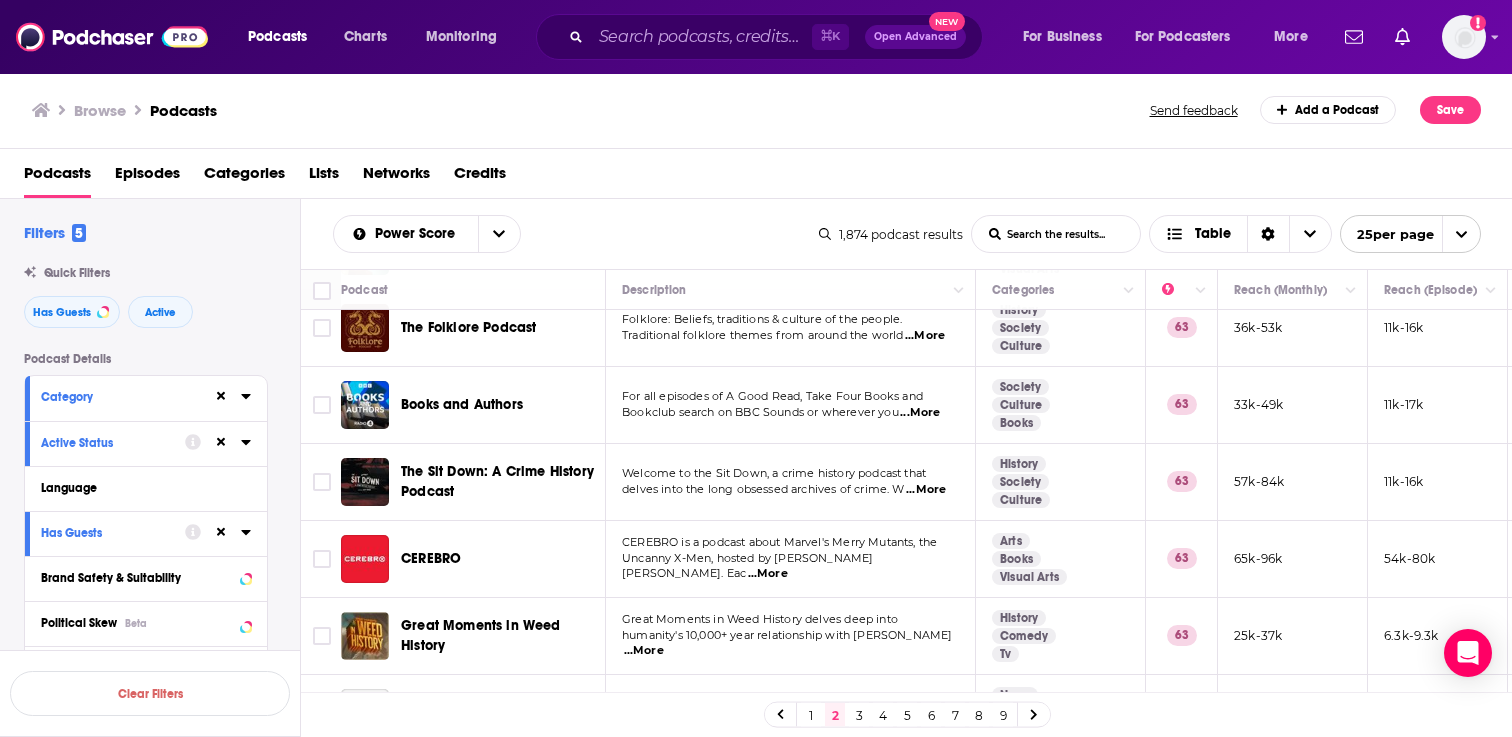 scroll, scrollTop: 1551, scrollLeft: 0, axis: vertical 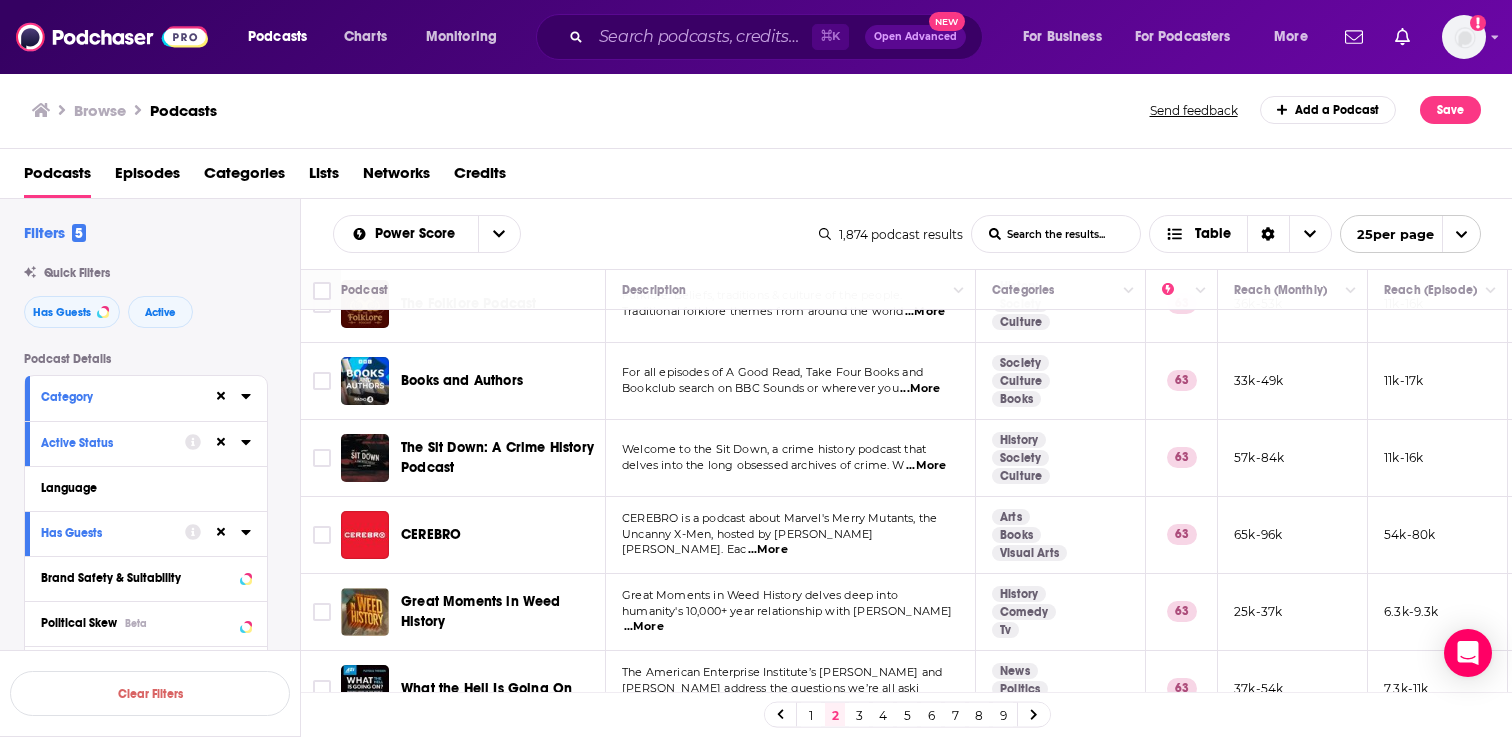 click on "3" at bounding box center (859, 715) 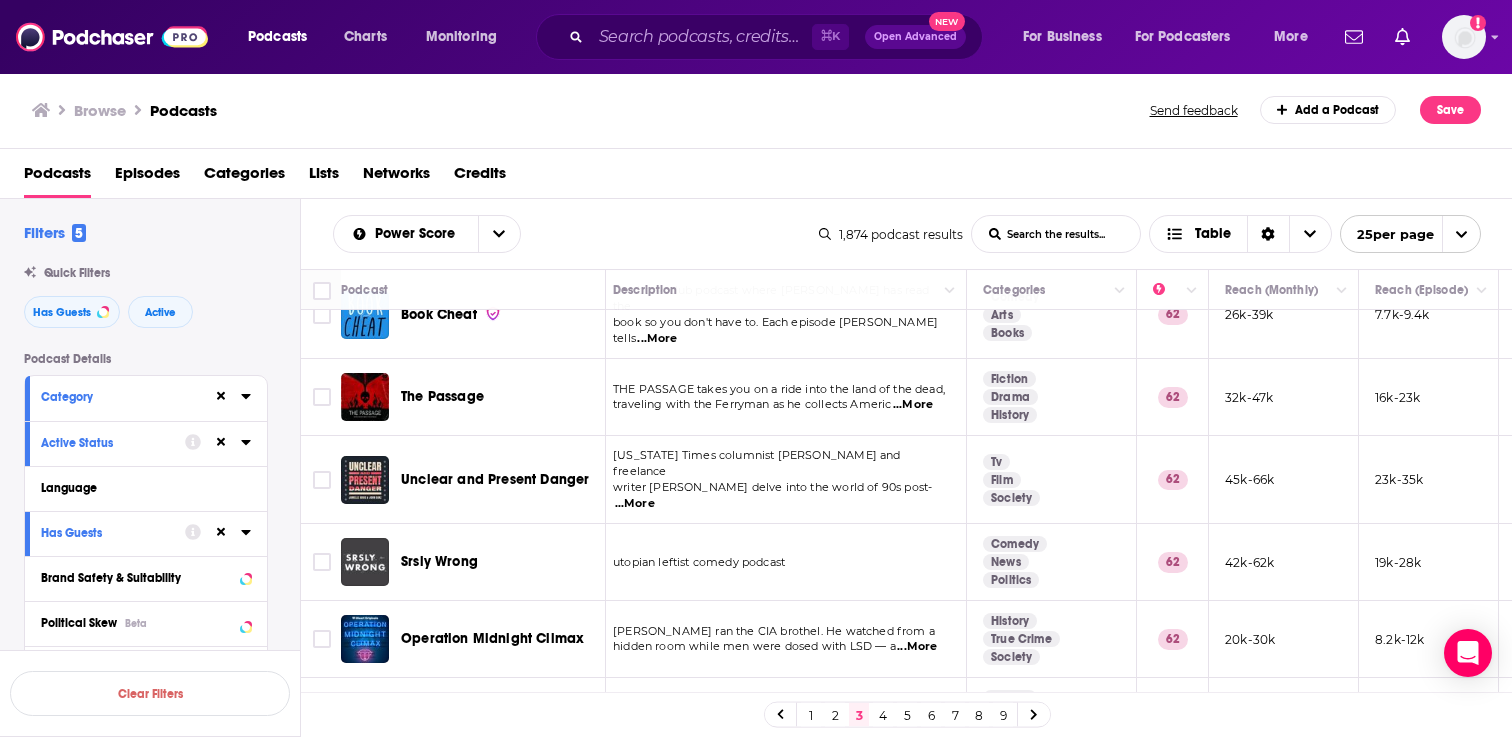 scroll, scrollTop: 1525, scrollLeft: 9, axis: both 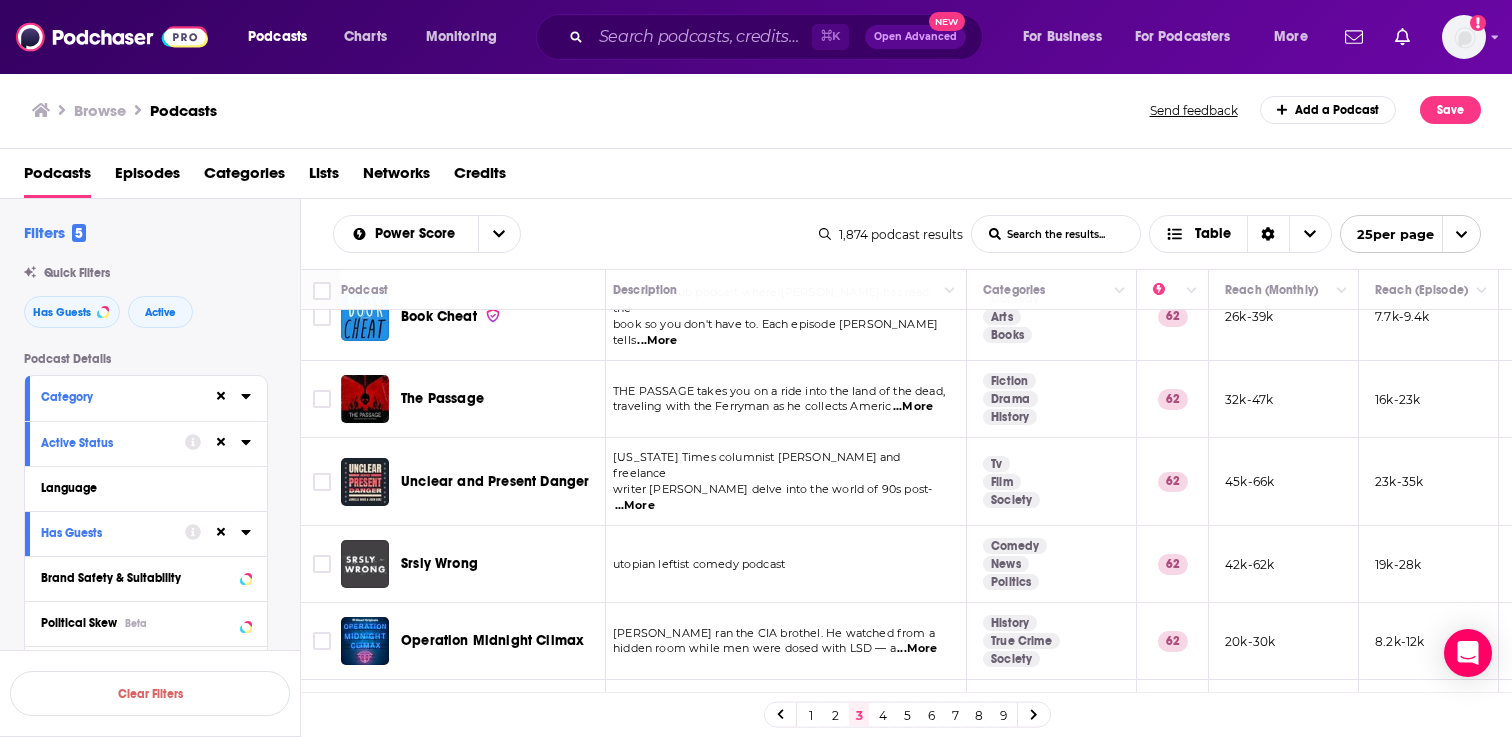click on "4" at bounding box center (883, 715) 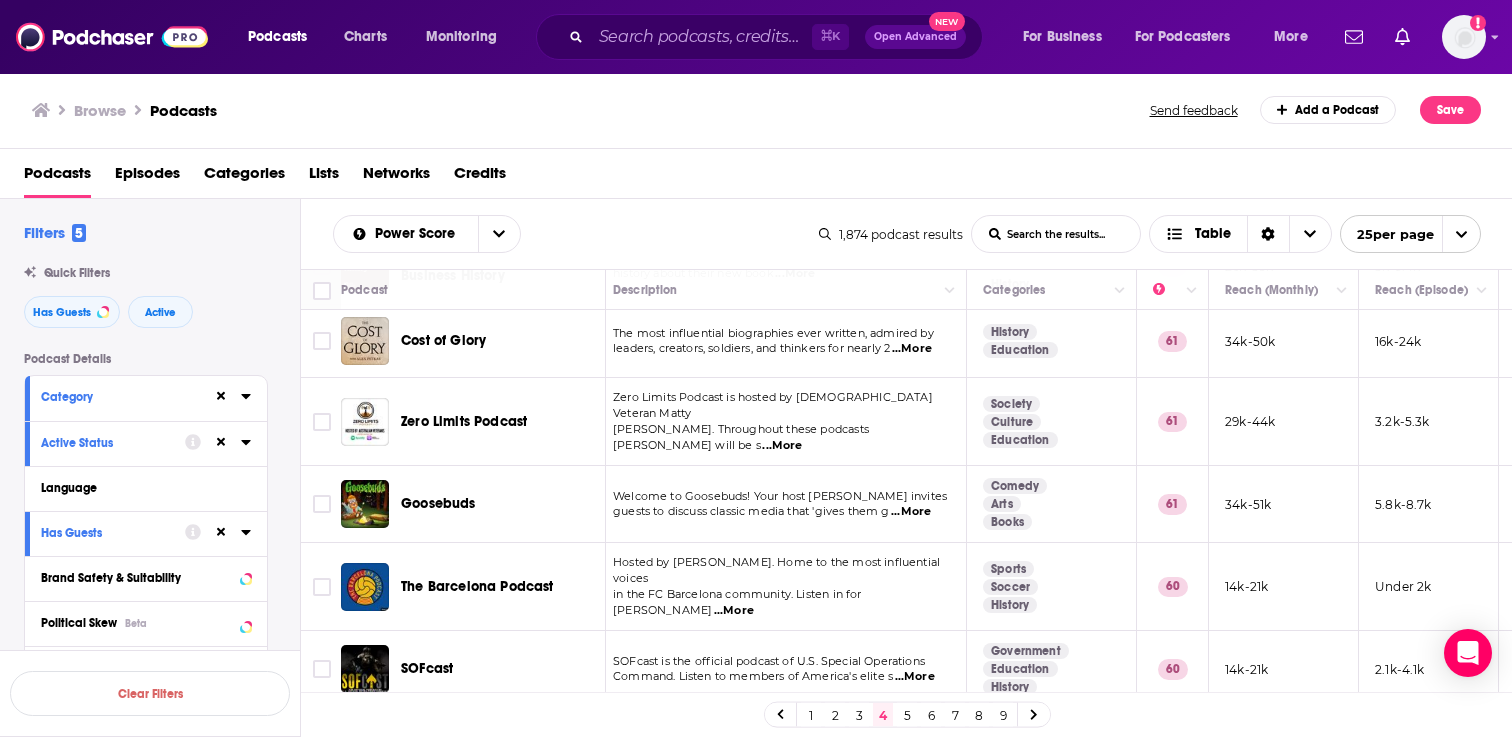 scroll, scrollTop: 1543, scrollLeft: 9, axis: both 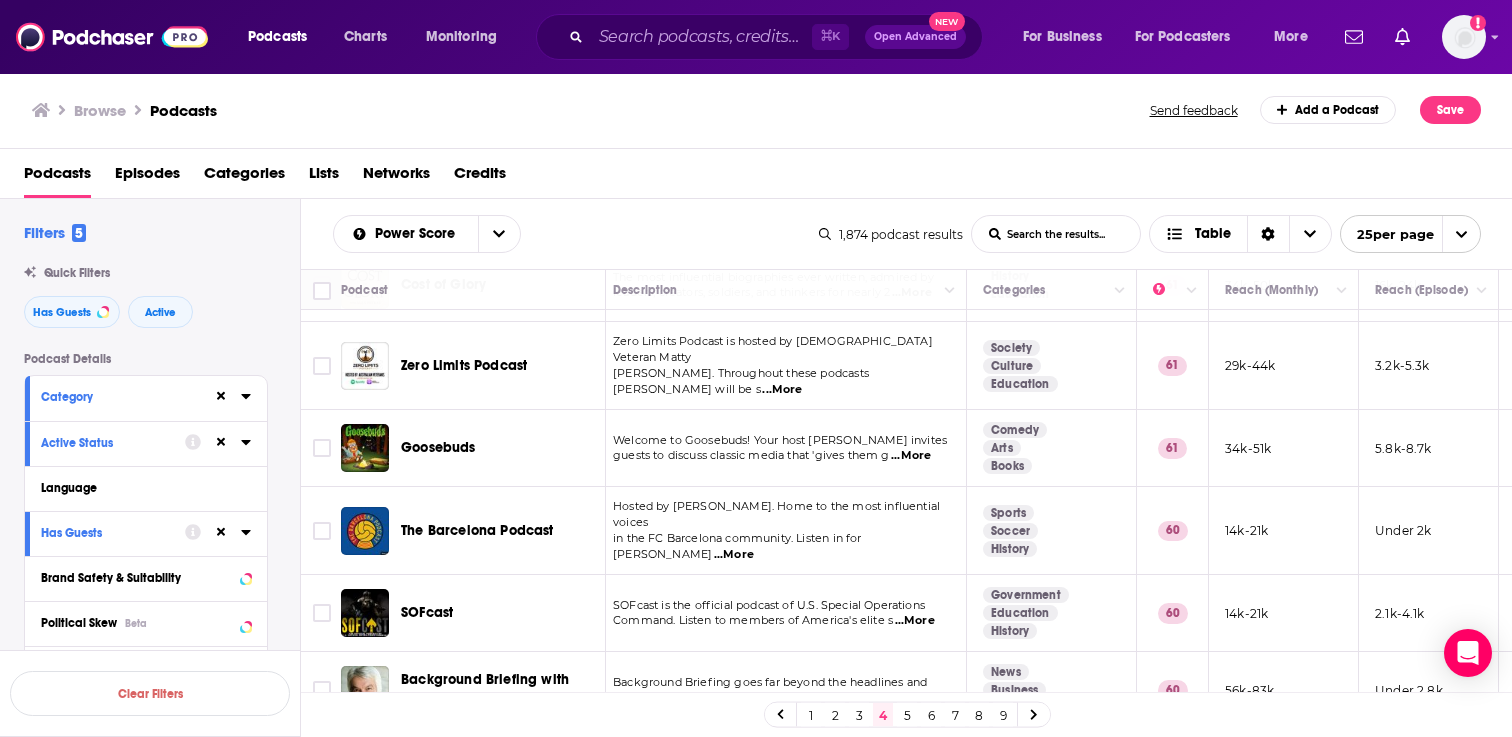 click on "5" at bounding box center (907, 715) 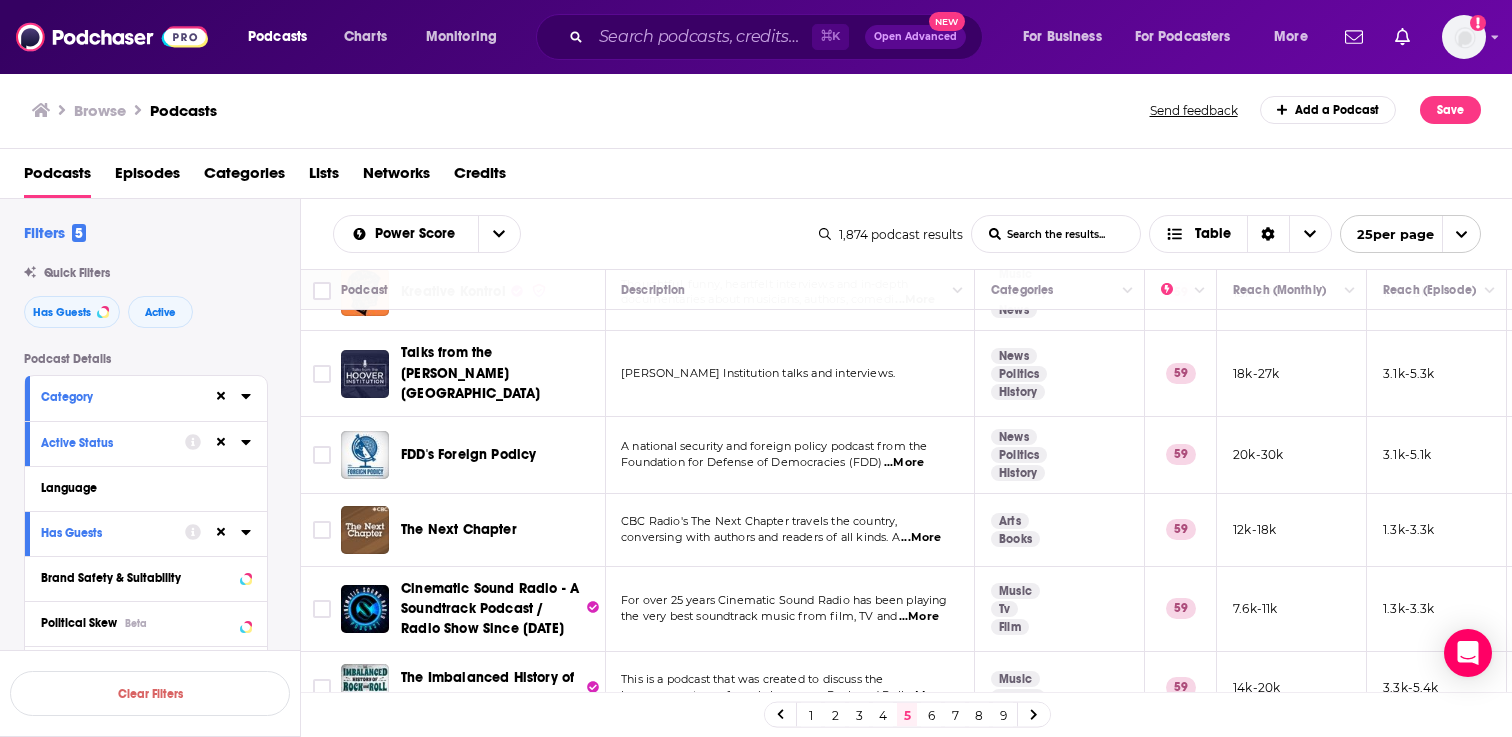 scroll, scrollTop: 1535, scrollLeft: 1, axis: both 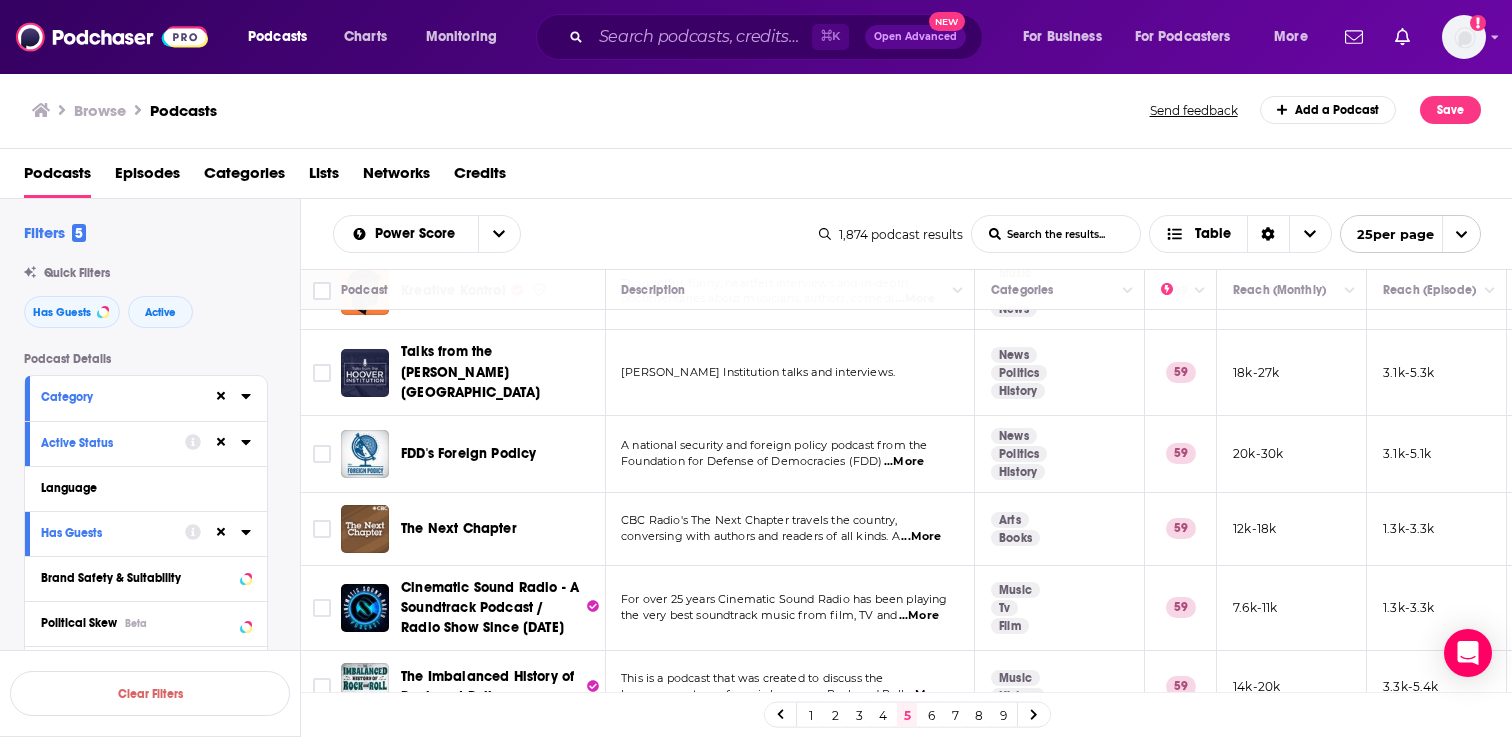 click on "6" at bounding box center [931, 715] 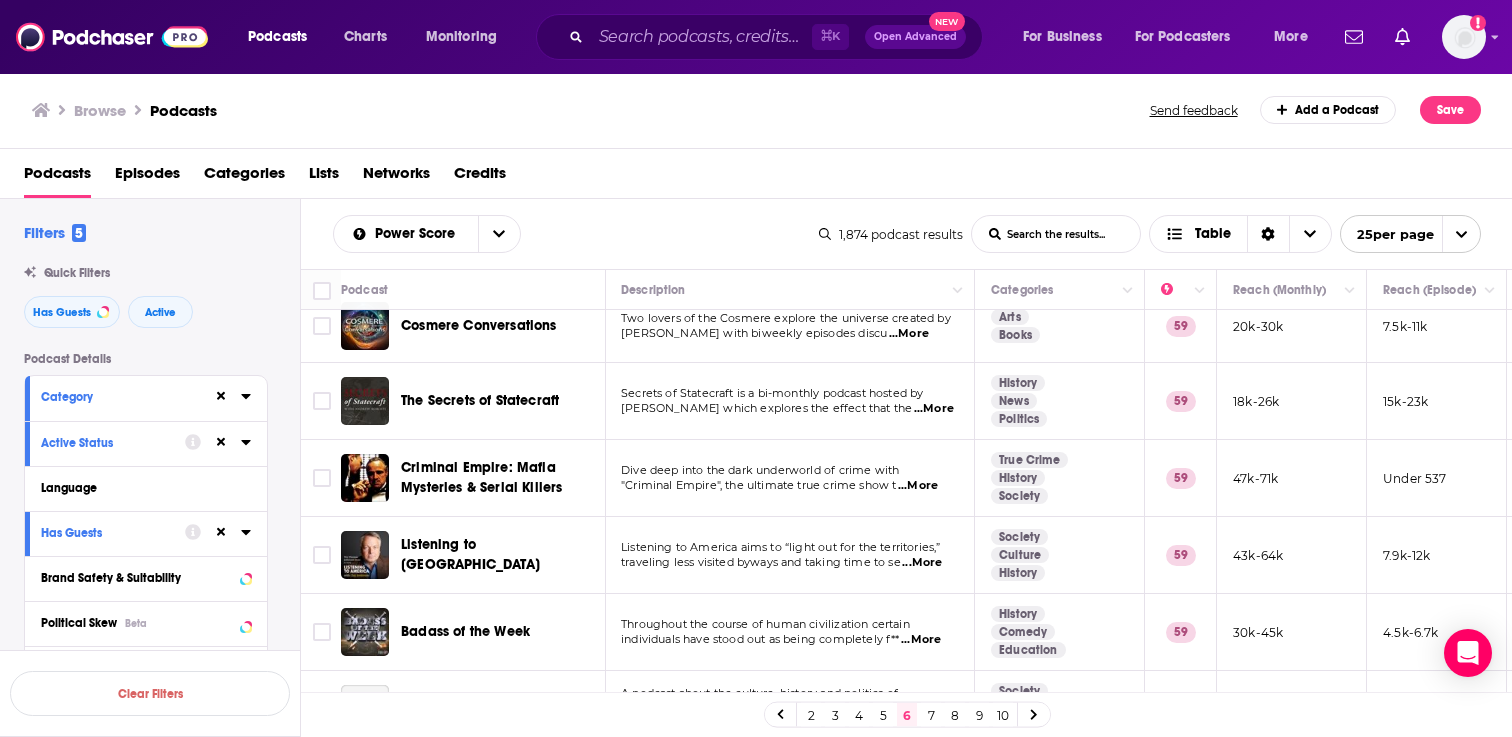 scroll, scrollTop: 28, scrollLeft: 1, axis: both 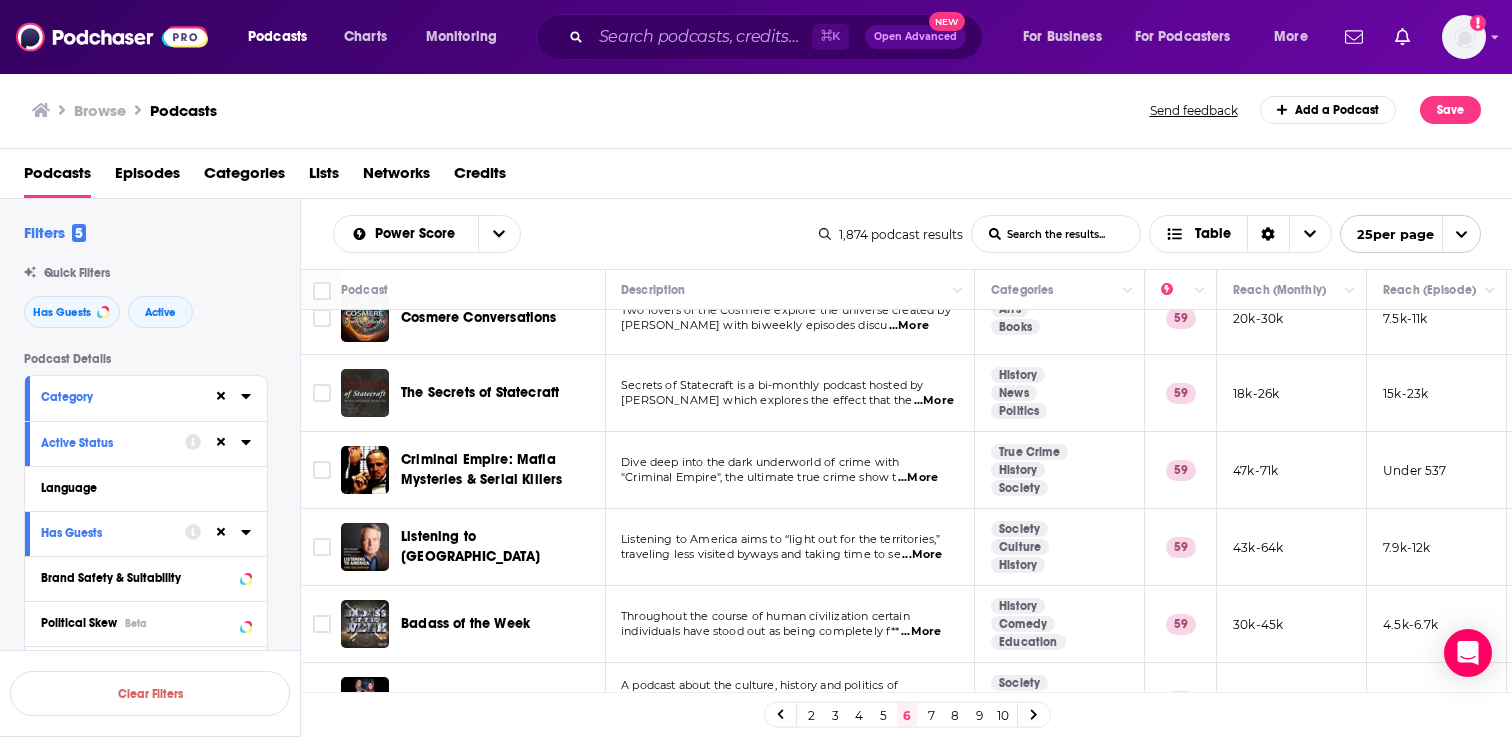 click on "...More" at bounding box center (934, 401) 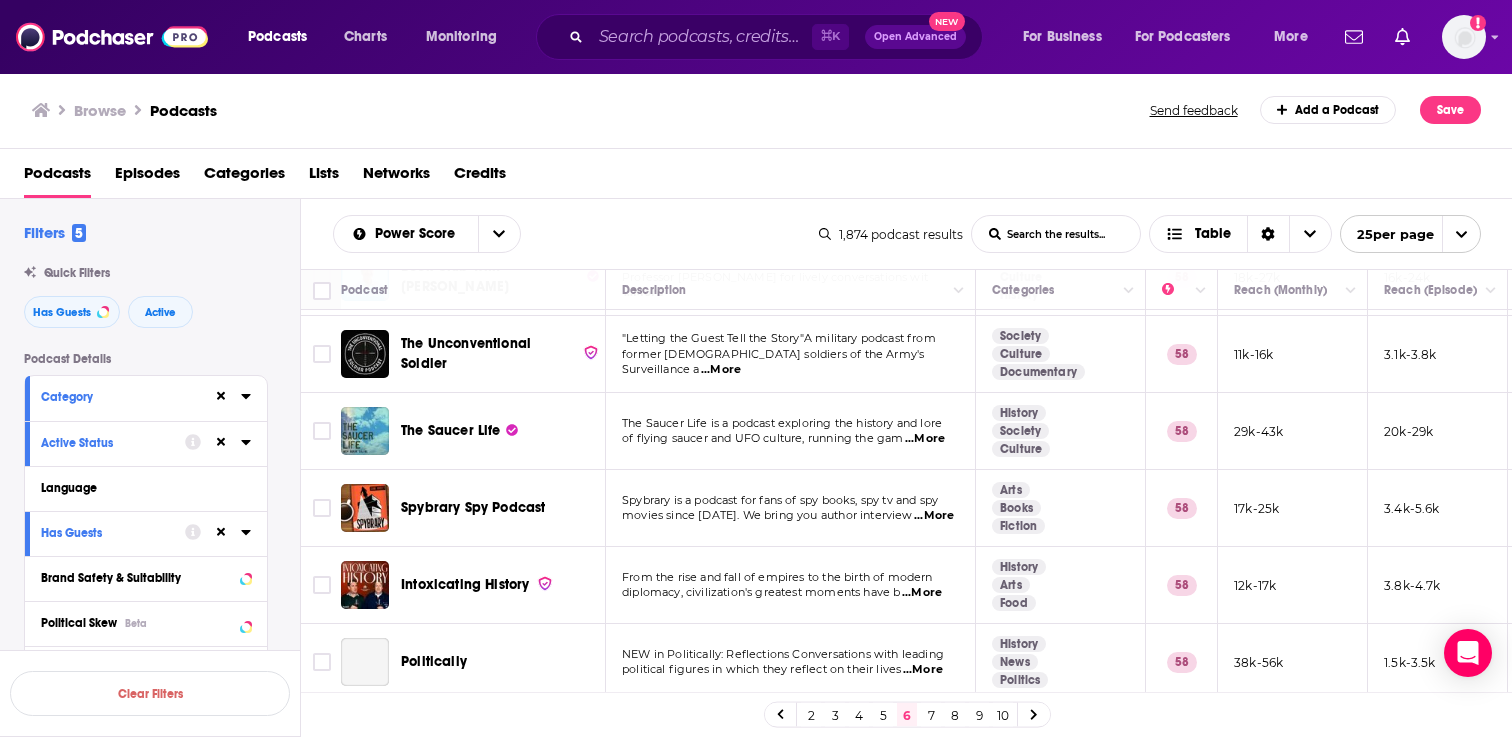 scroll, scrollTop: 1437, scrollLeft: 0, axis: vertical 